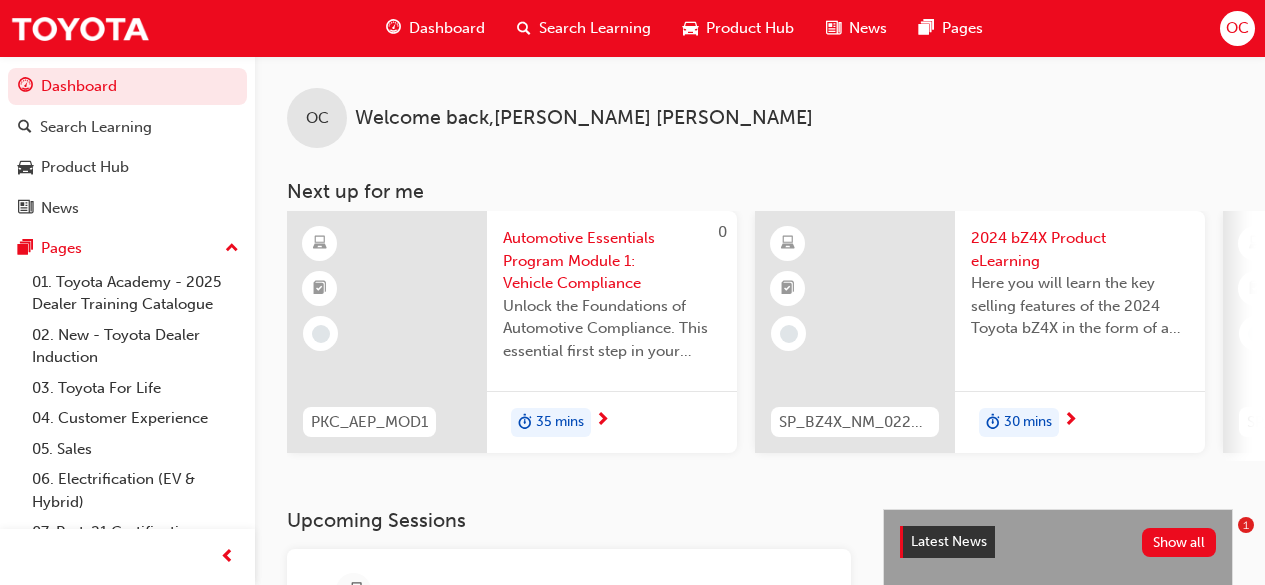 scroll, scrollTop: 68, scrollLeft: 0, axis: vertical 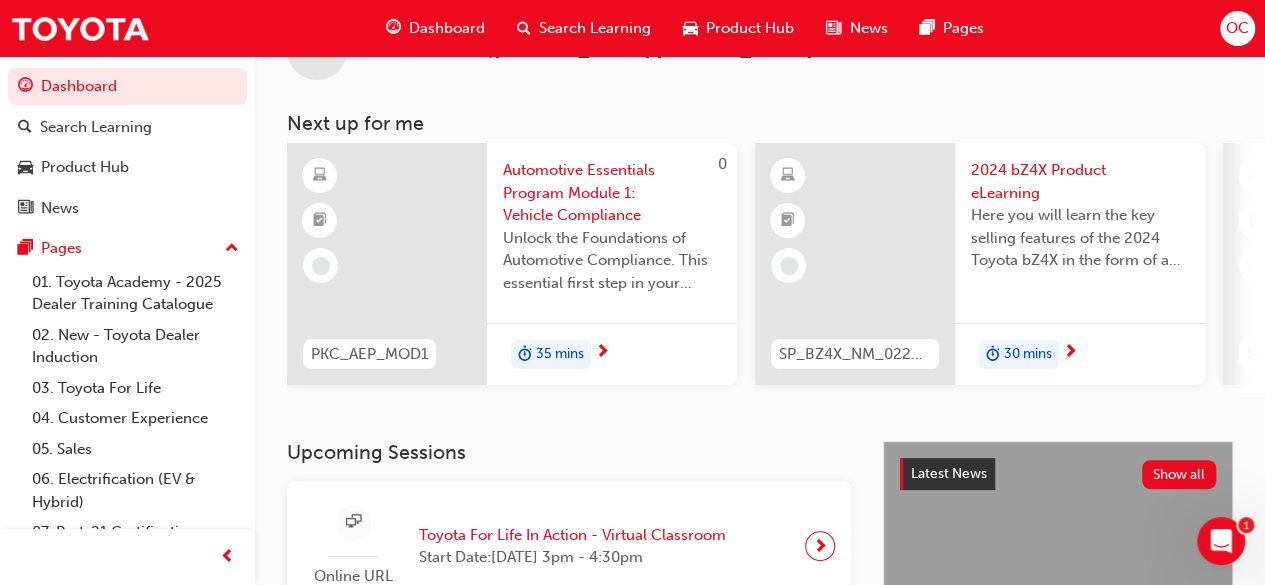 click on "35 mins" at bounding box center (560, 354) 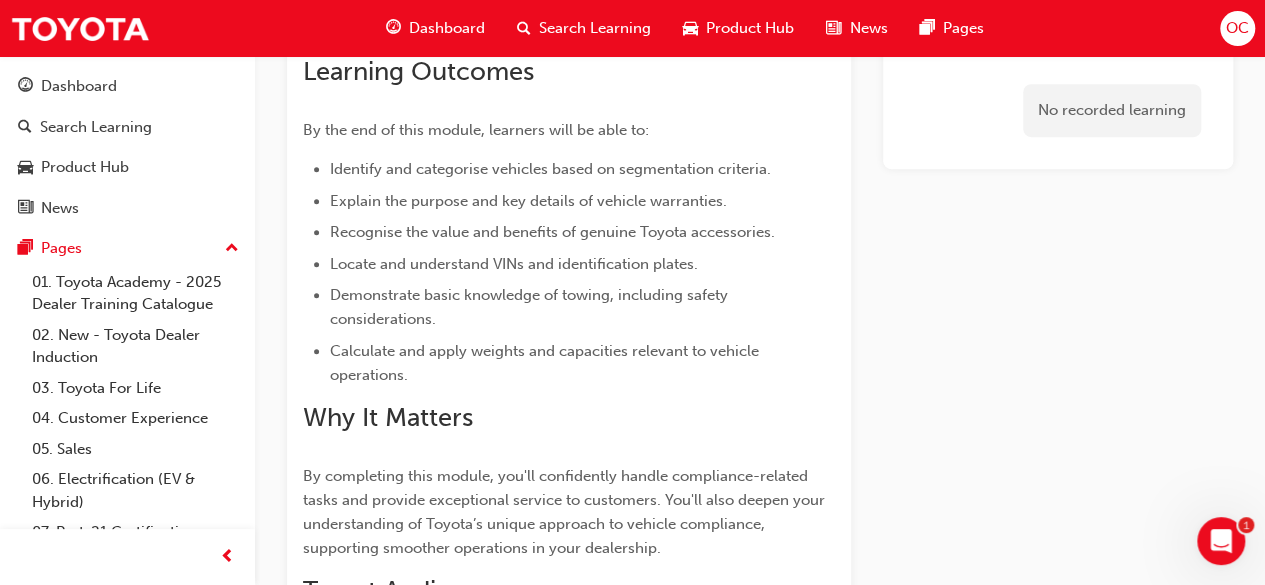 scroll, scrollTop: 0, scrollLeft: 0, axis: both 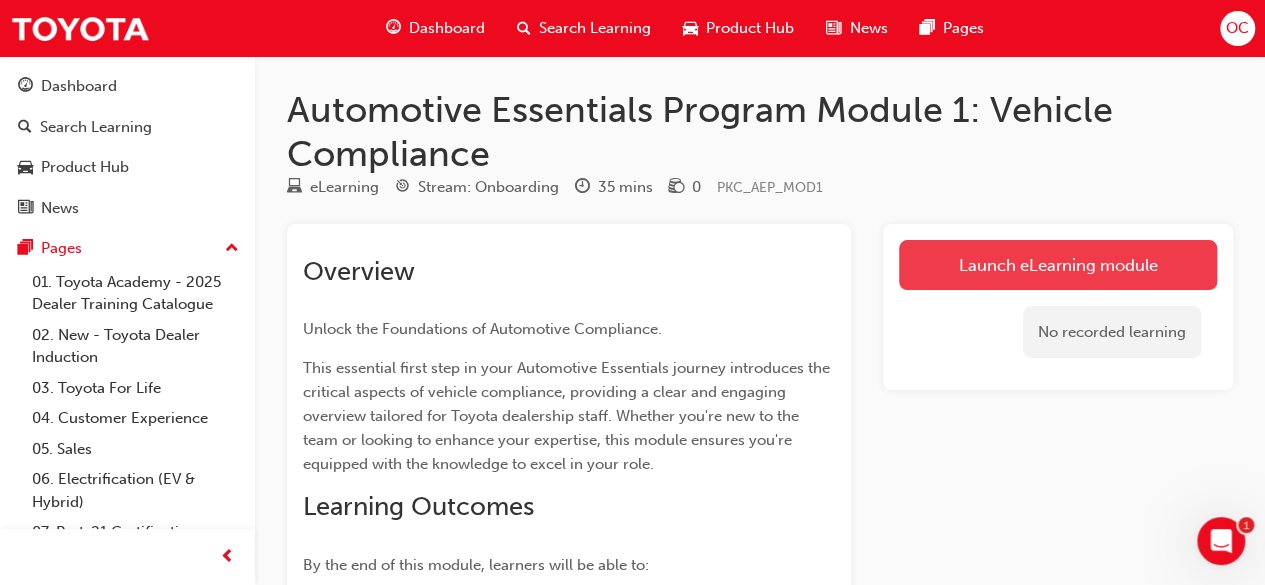 click on "Launch eLearning module" at bounding box center [1058, 265] 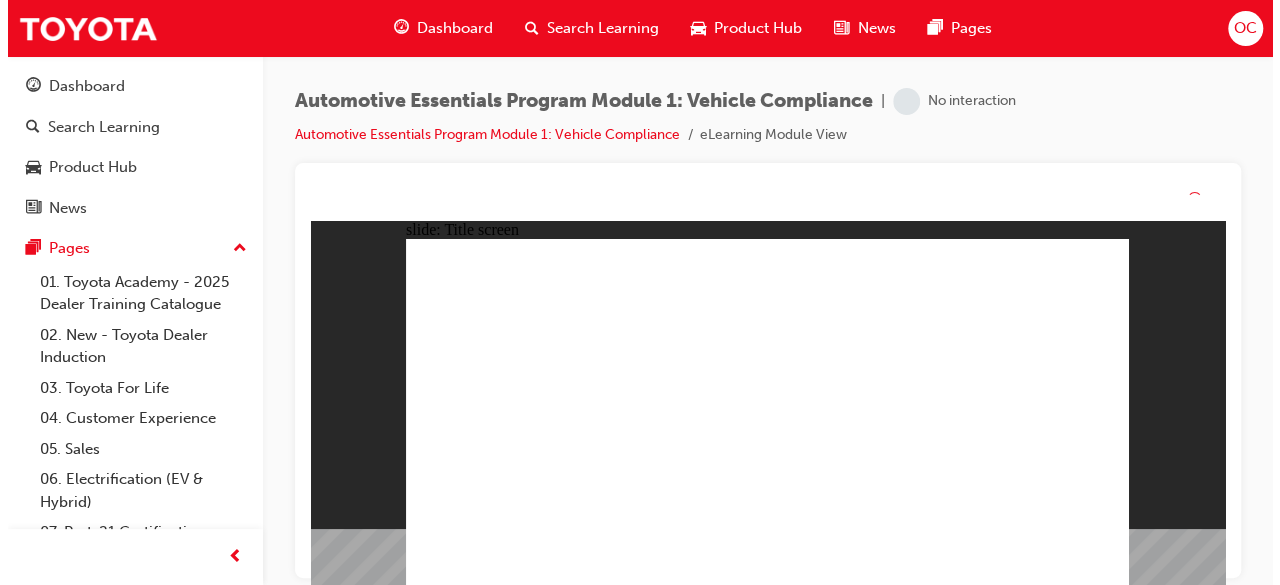 scroll, scrollTop: 0, scrollLeft: 0, axis: both 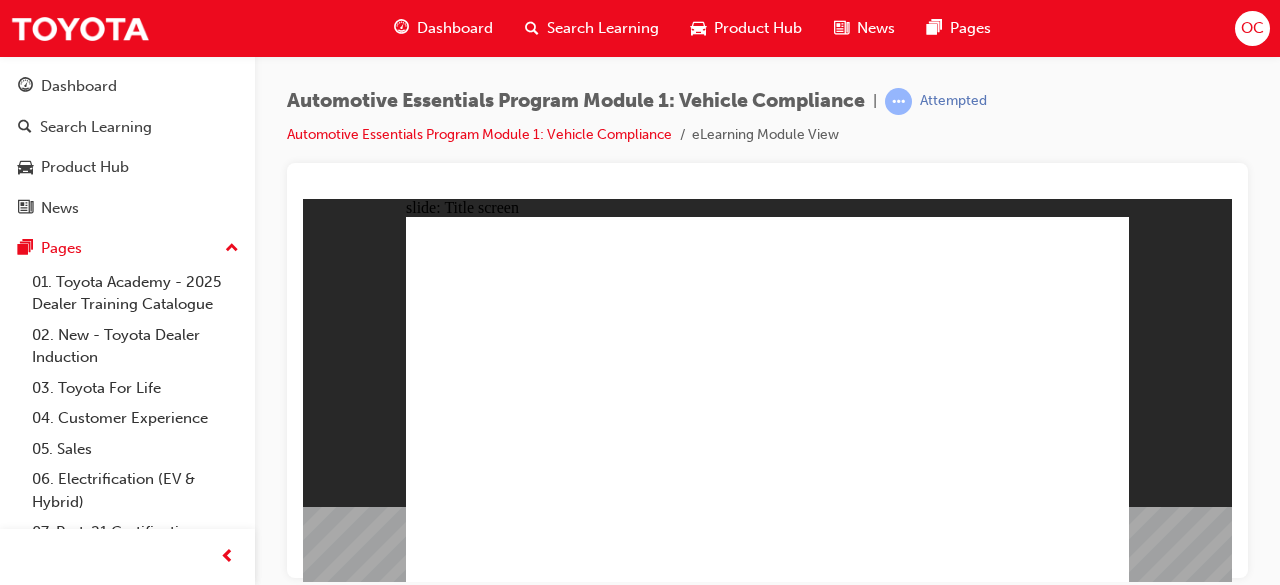 click on "Automotive Essentials Program Module 1: Vehicle Compliance | Attempted Automotive Essentials Program Module 1: Vehicle Compliance eLearning Module View" at bounding box center (767, 125) 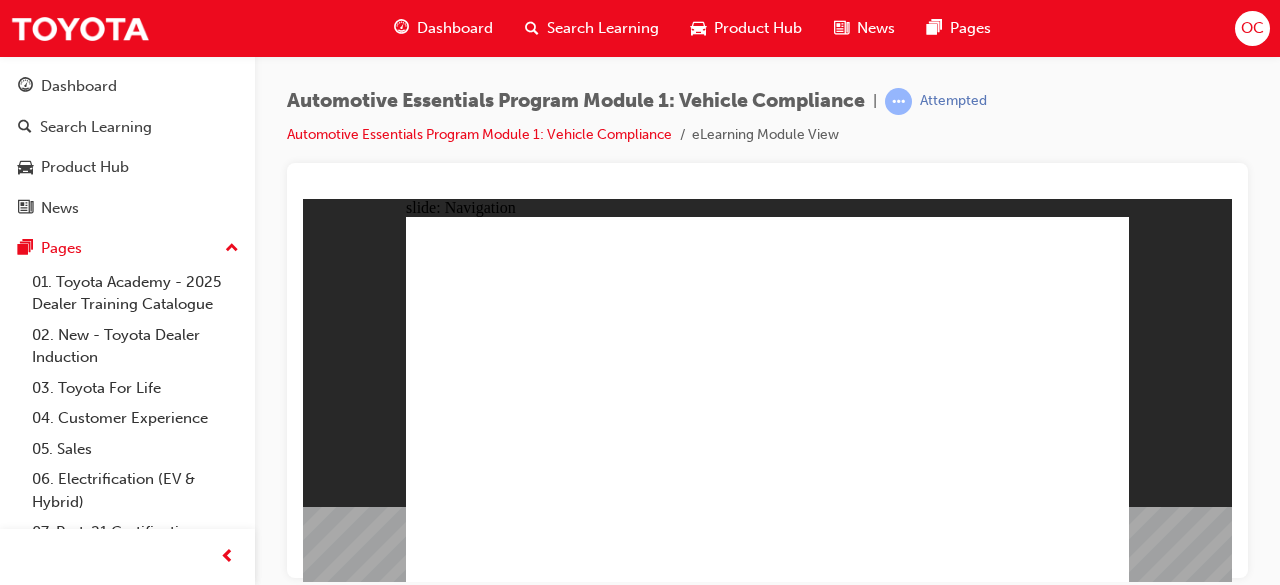 drag, startPoint x: 1252, startPoint y: 491, endPoint x: 1239, endPoint y: 551, distance: 61.39218 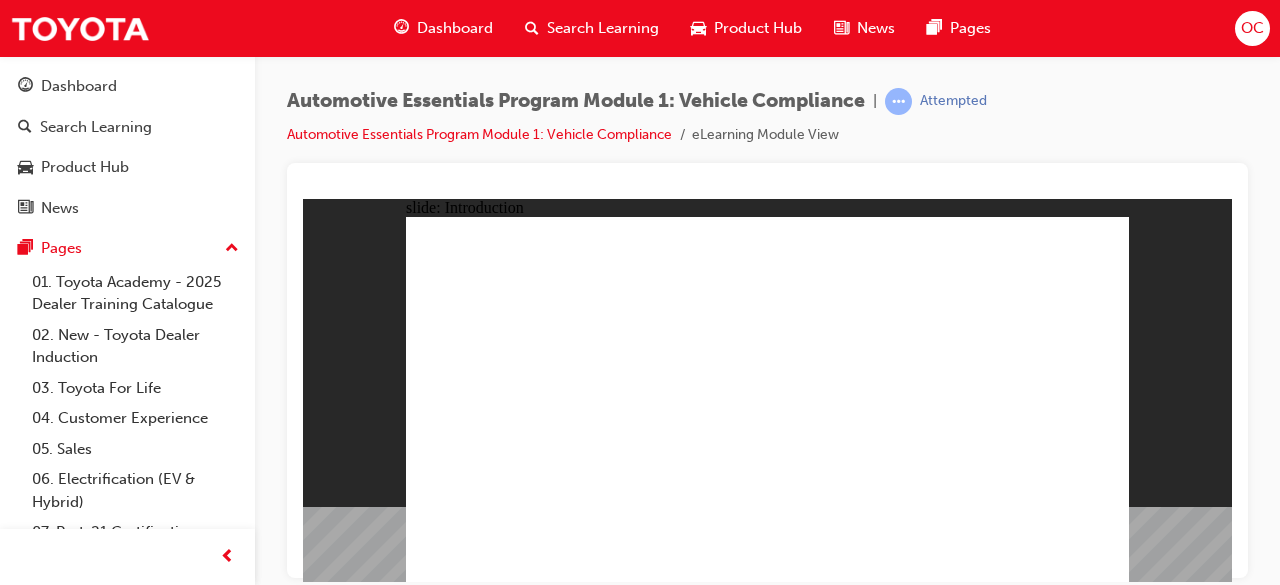 click 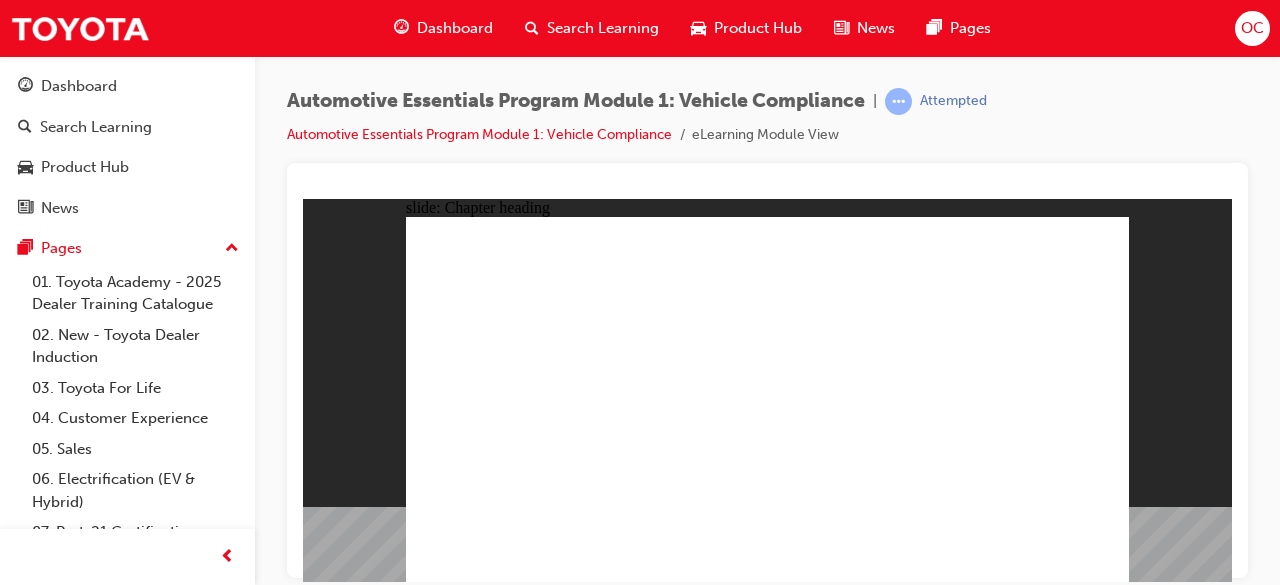 click 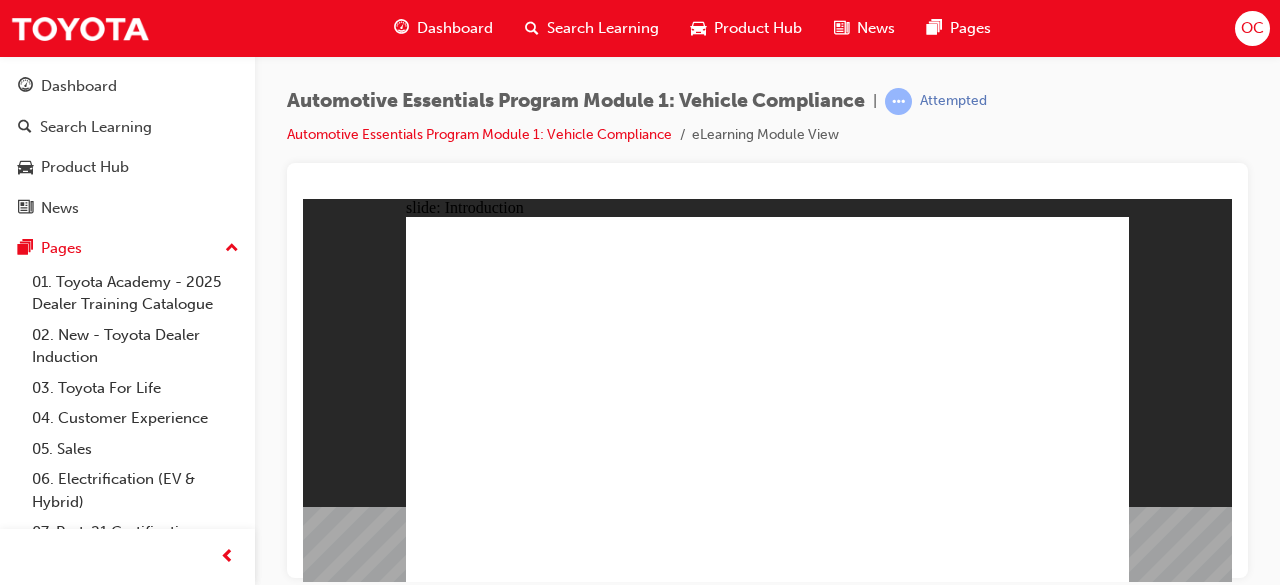 click 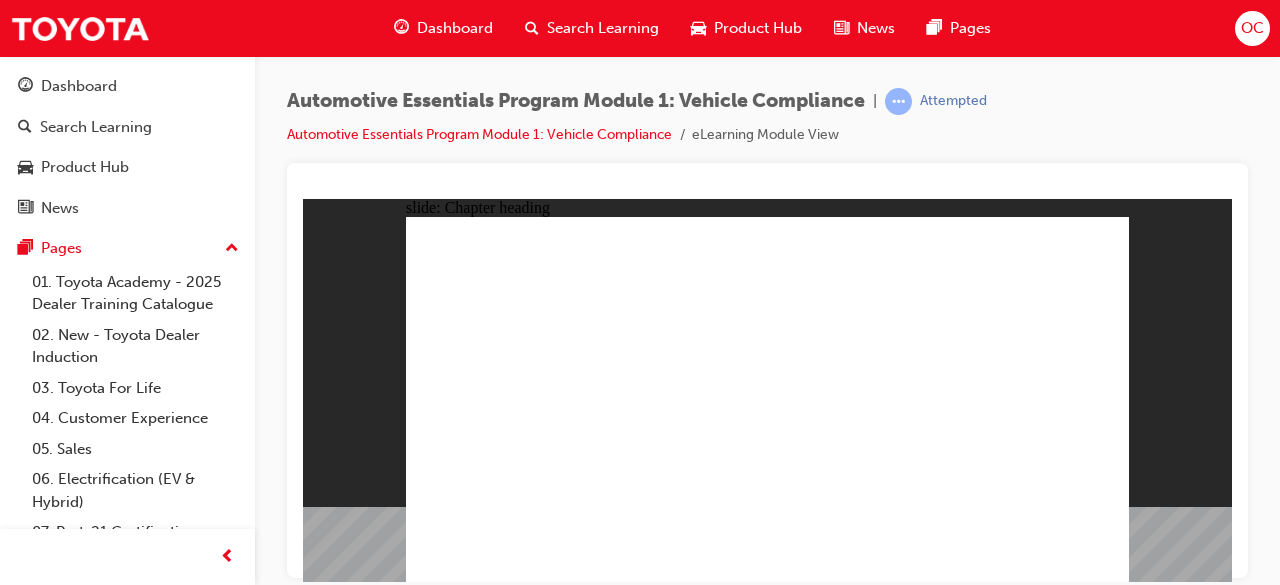 click 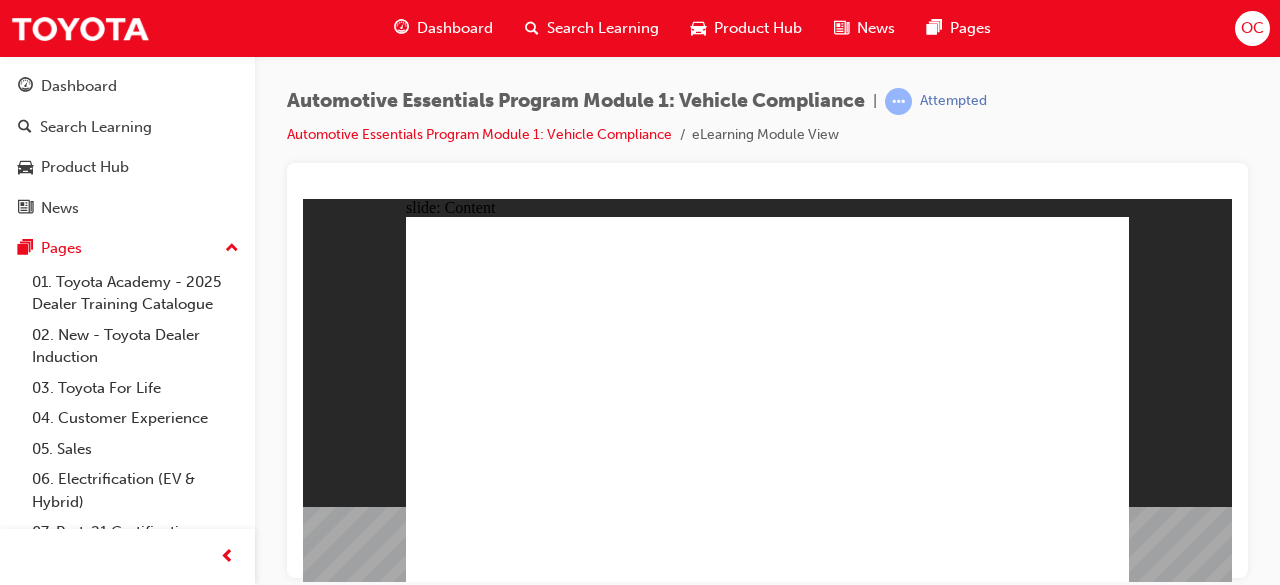 click 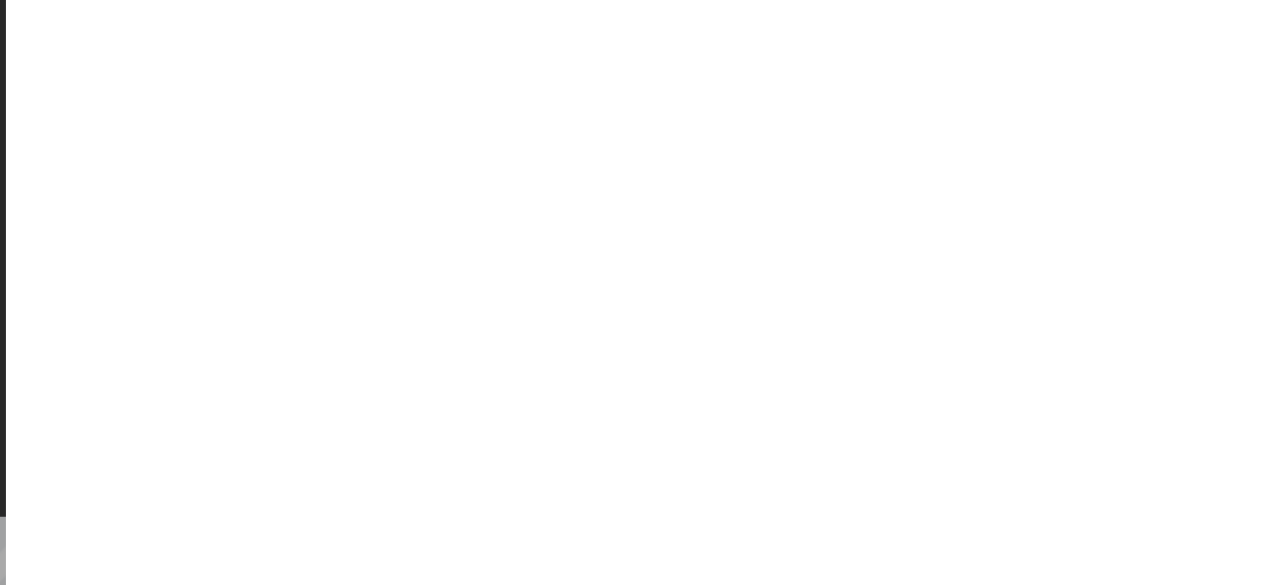 click 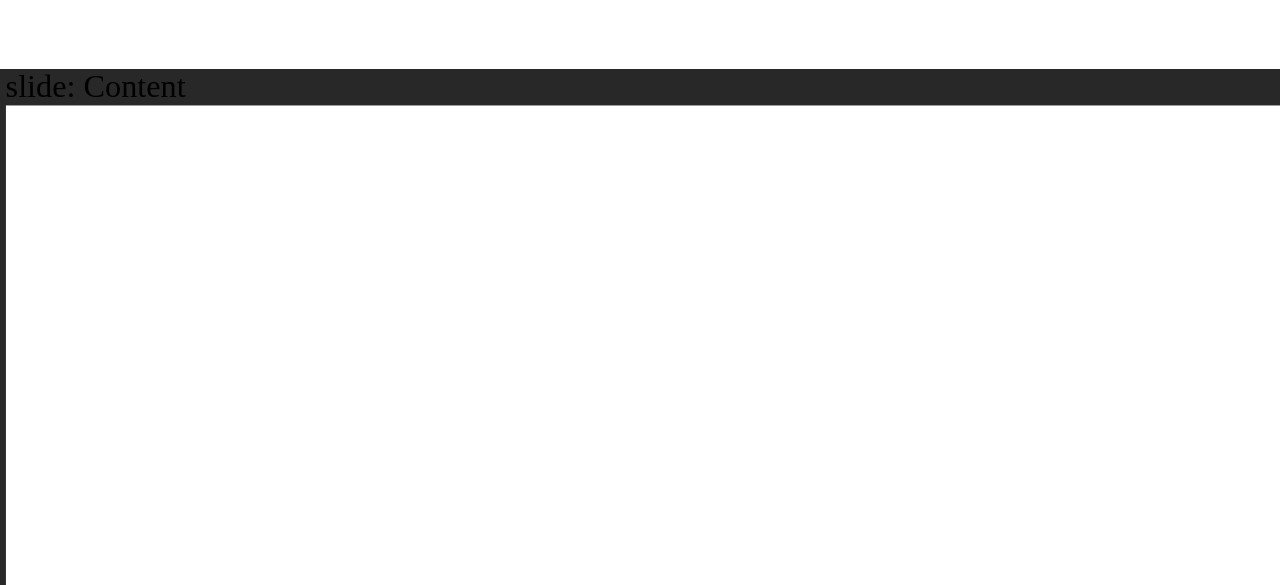 click 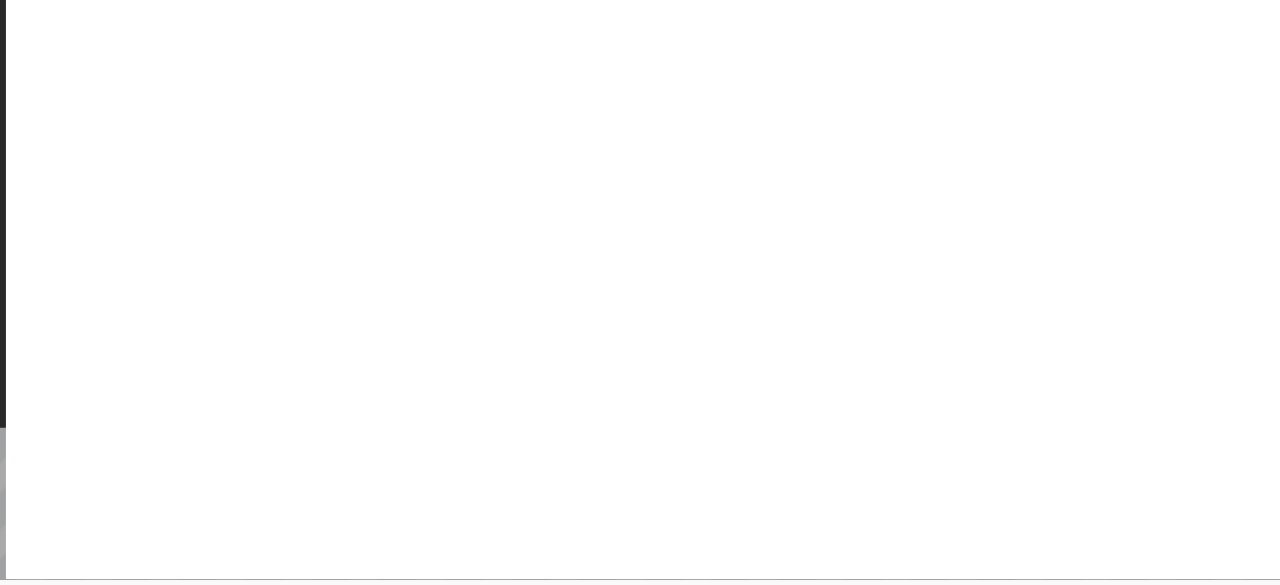 click 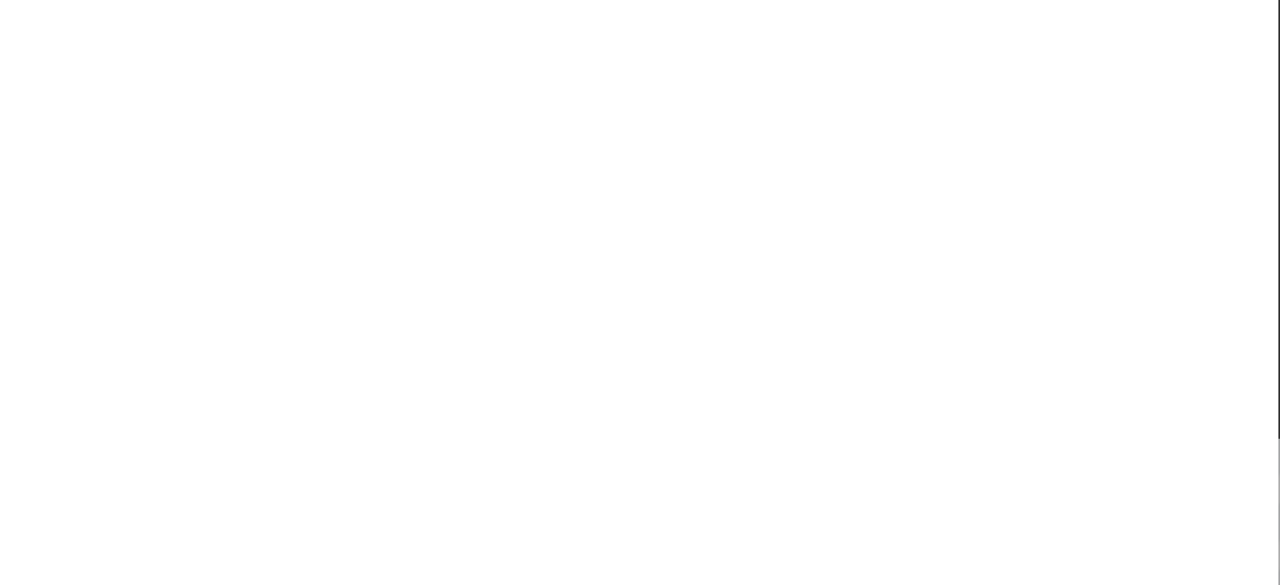 click 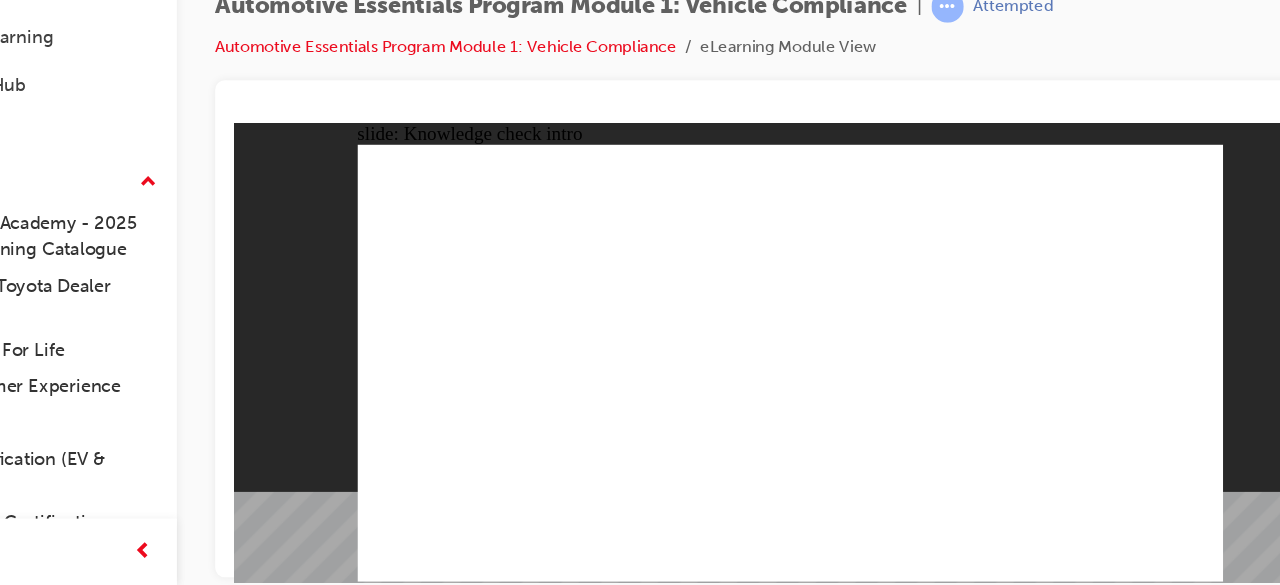 click 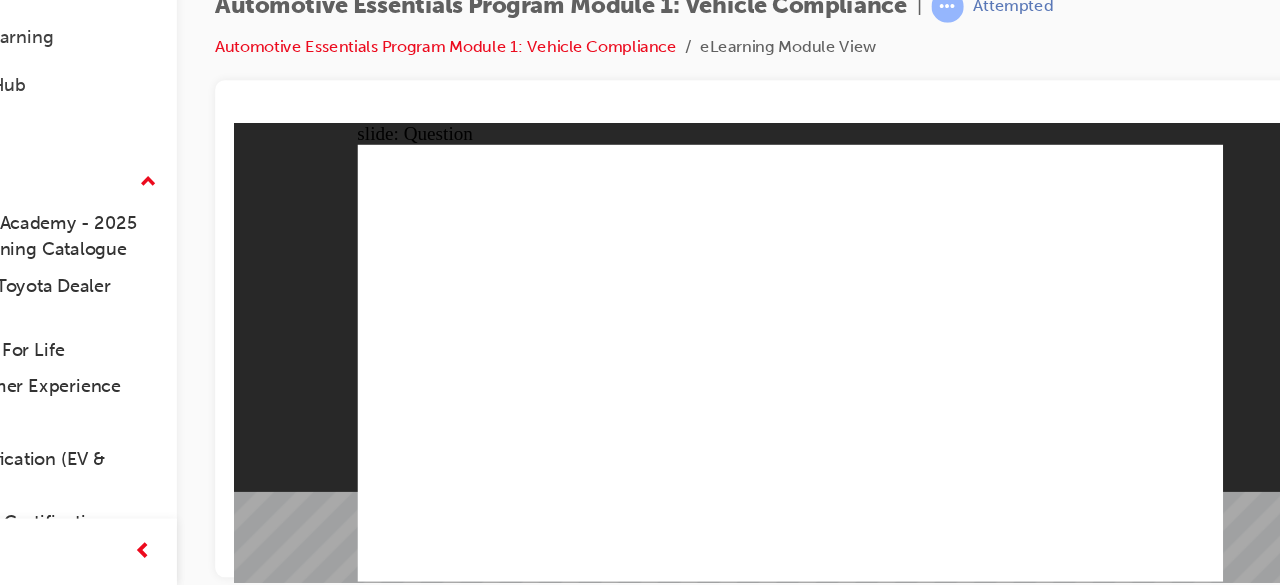click 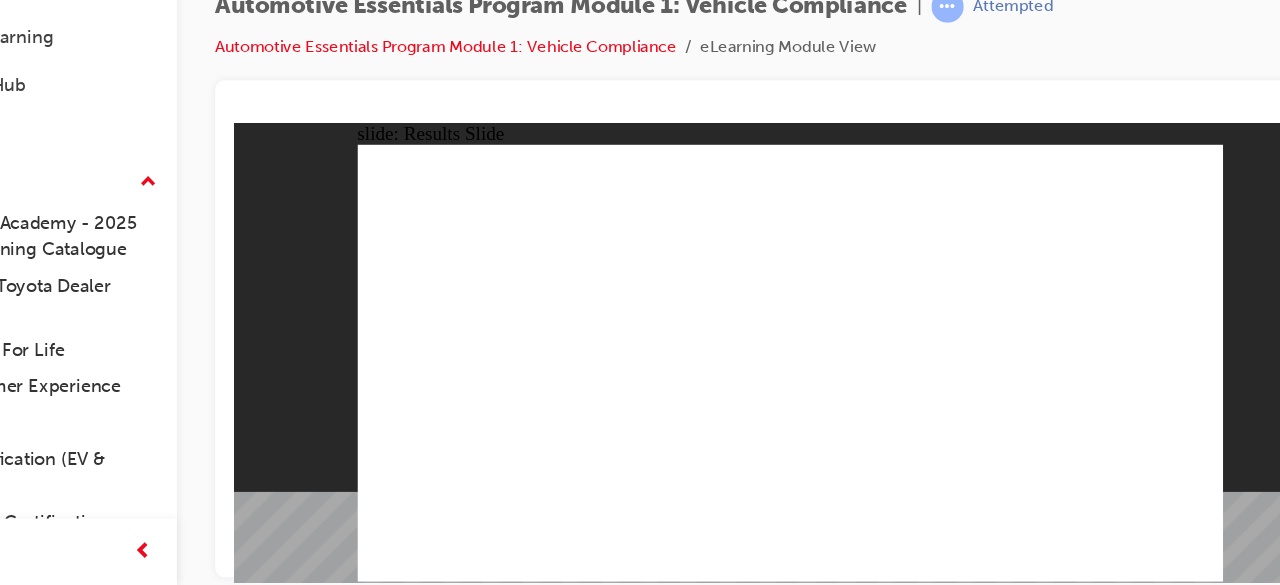 click 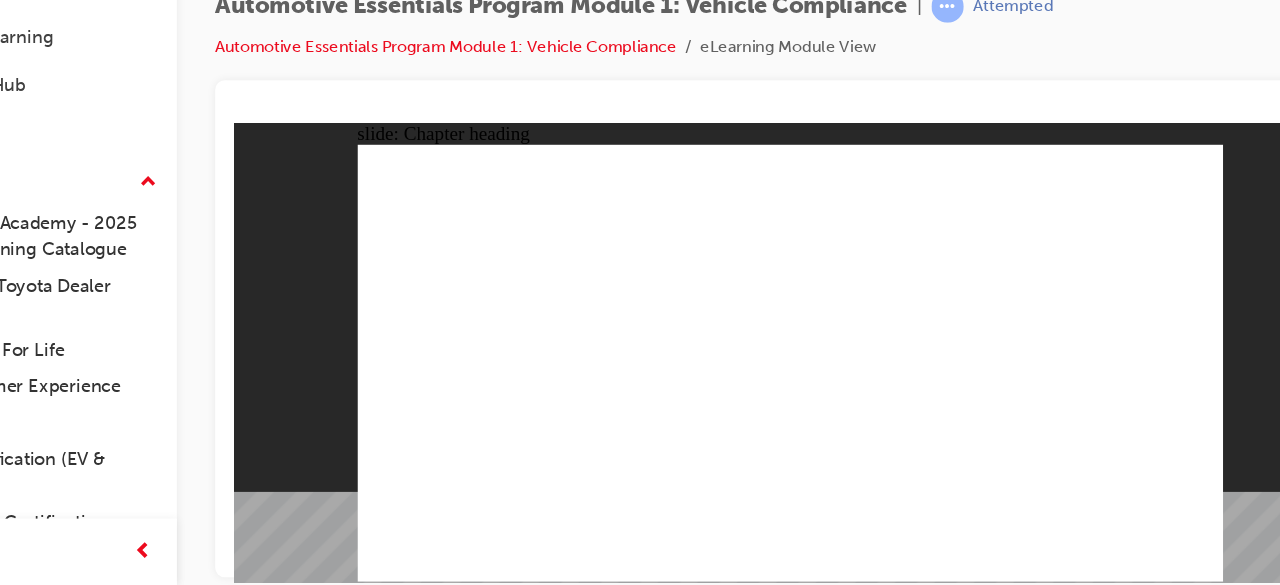 click 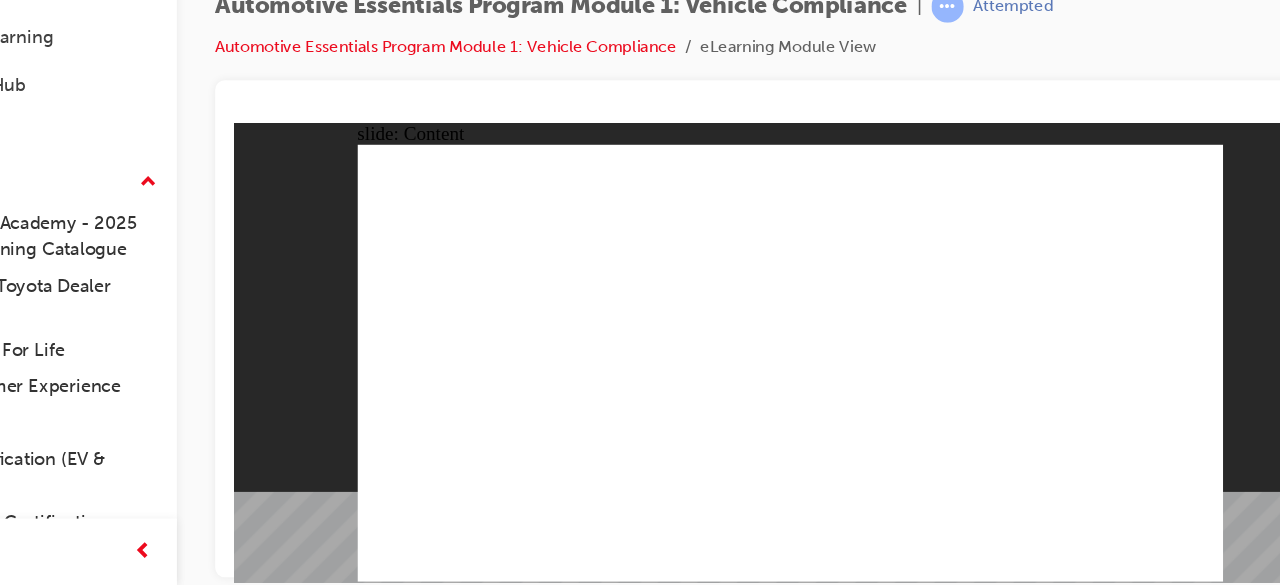 click 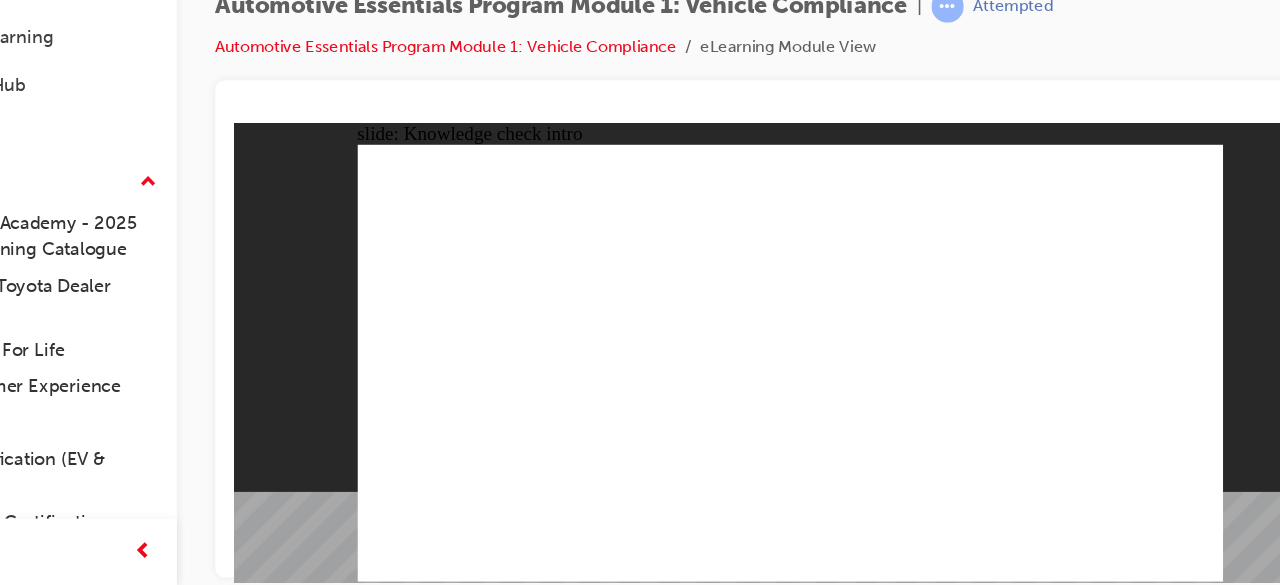 click 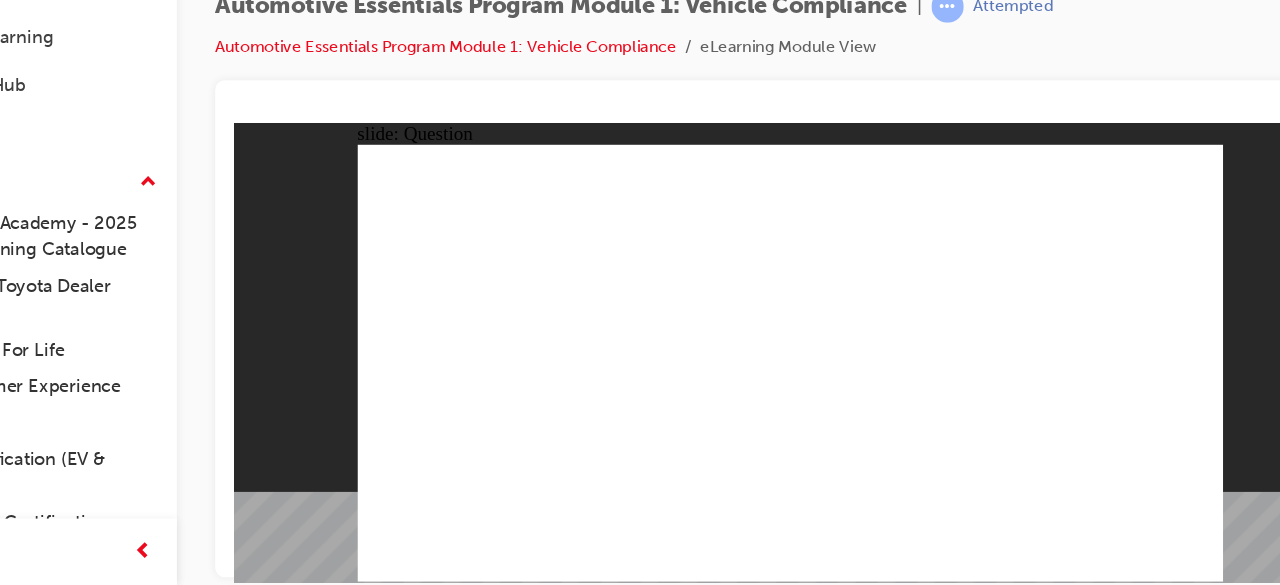 click 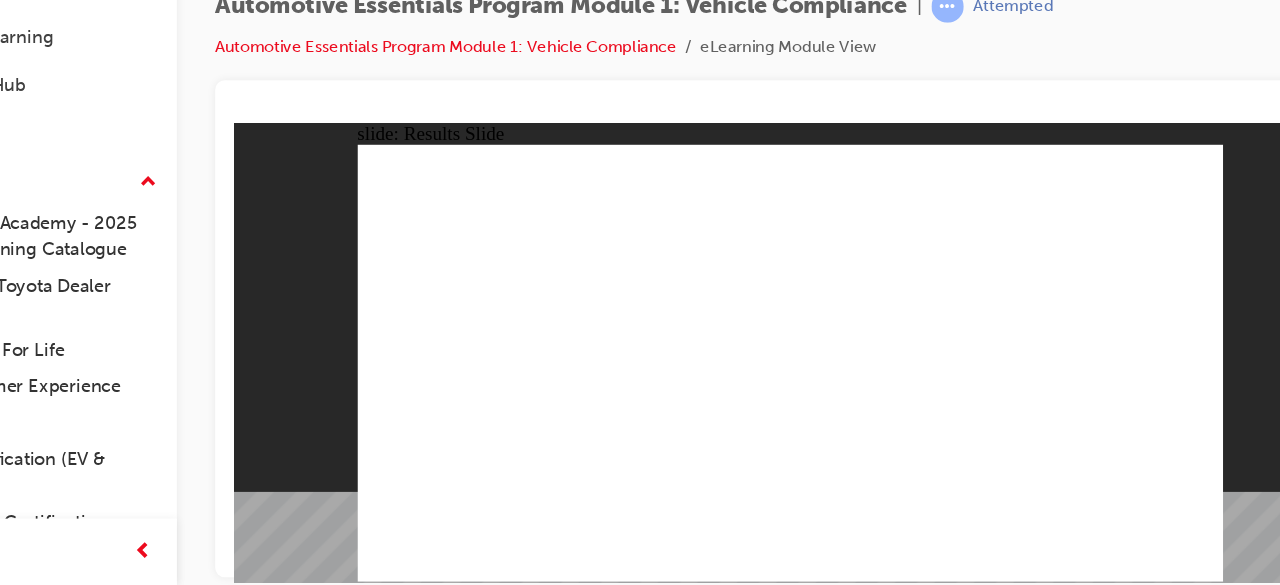 click 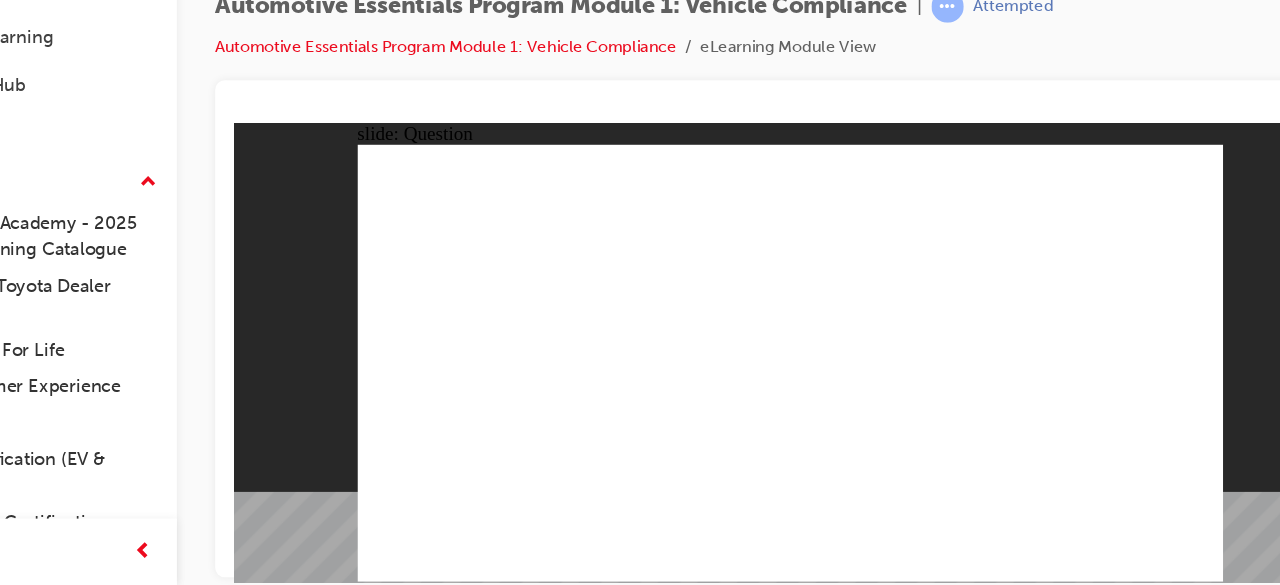 click 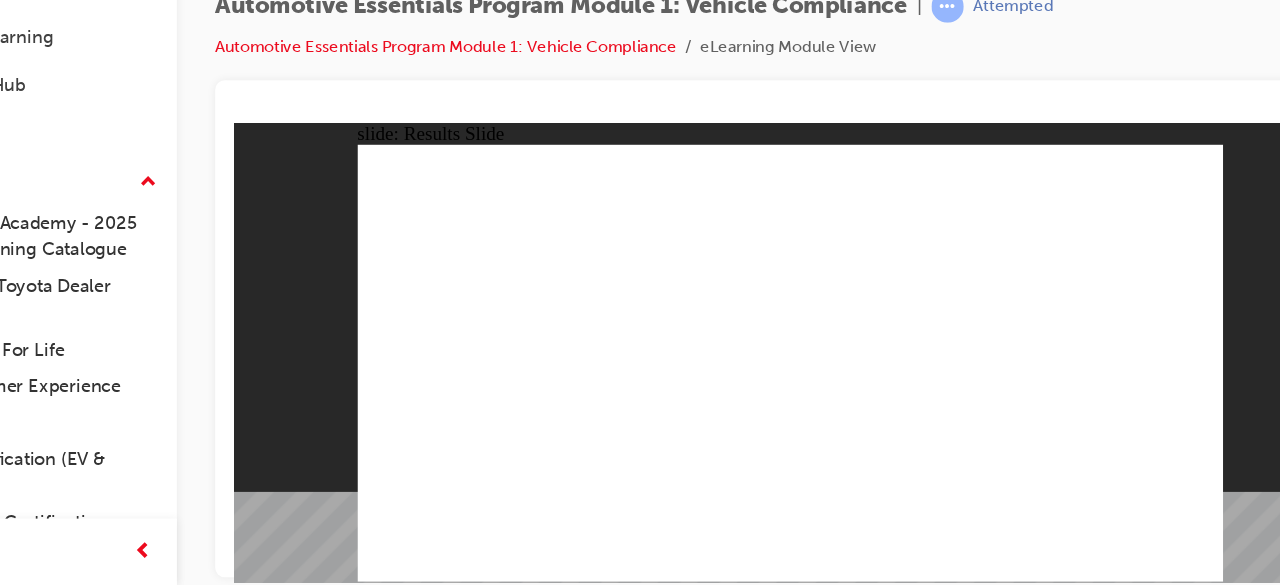 click 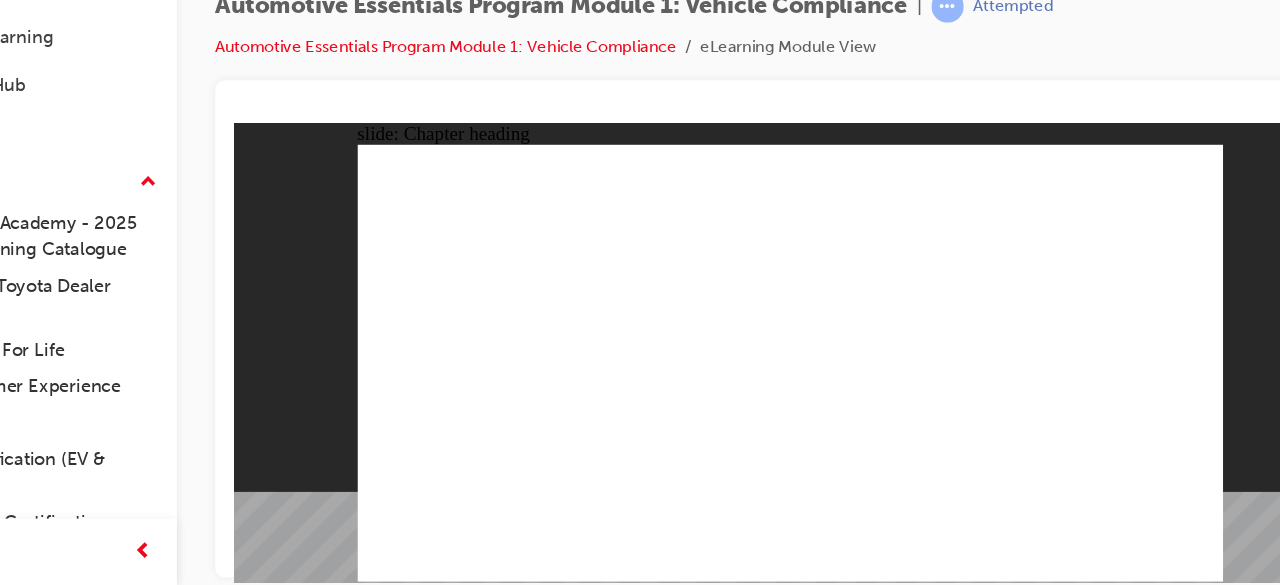 click 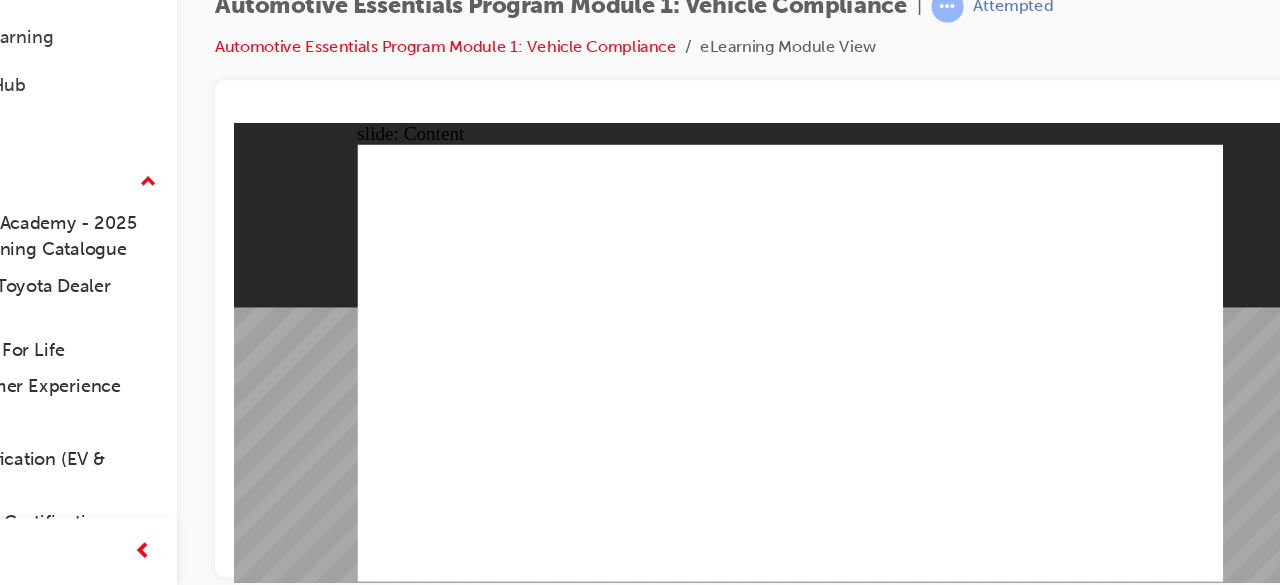 click 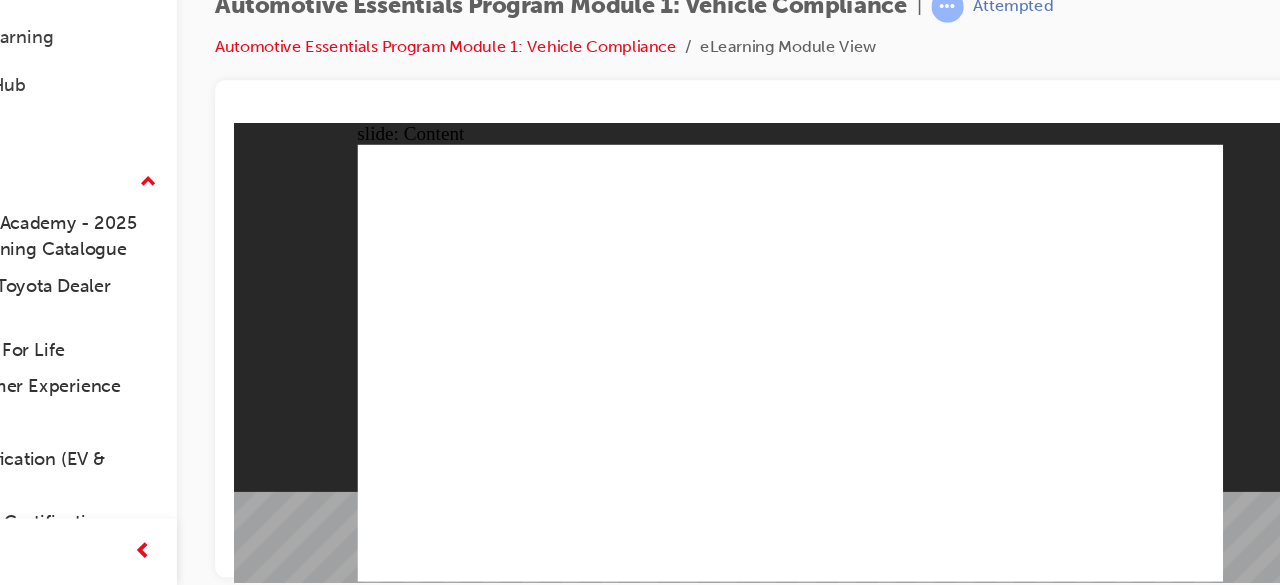 click 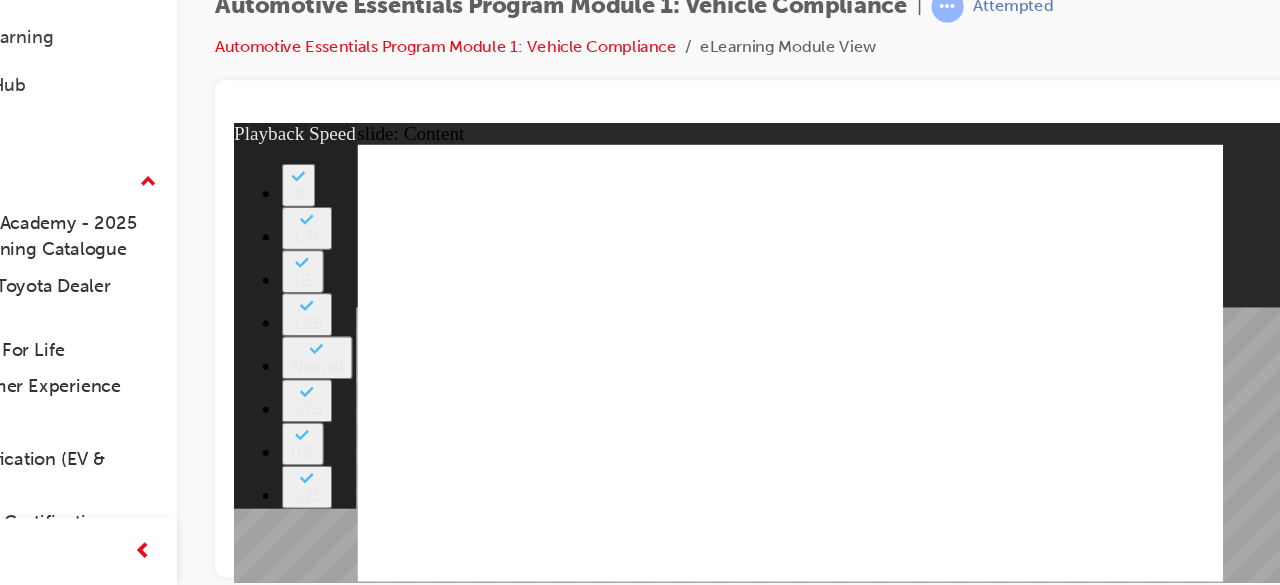type on "43" 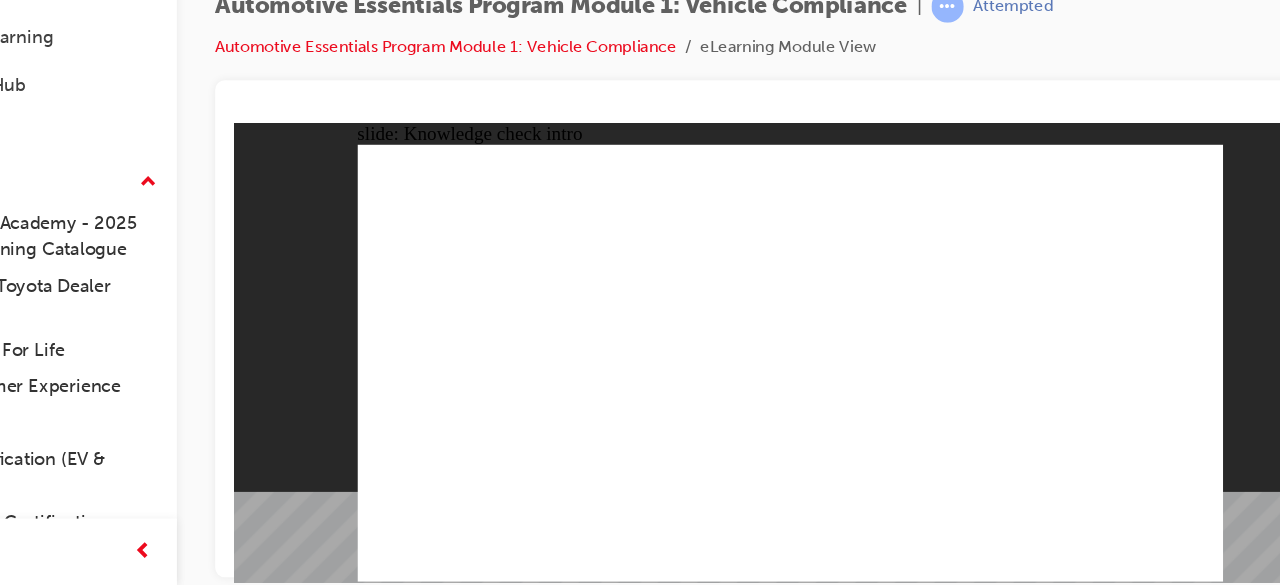 click 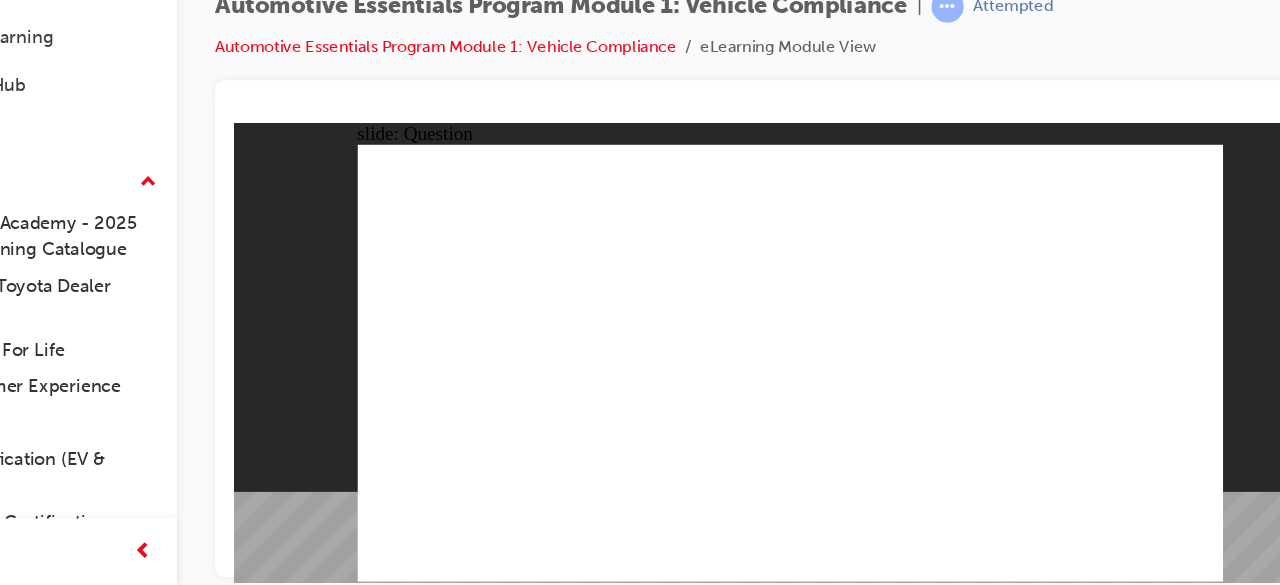 click 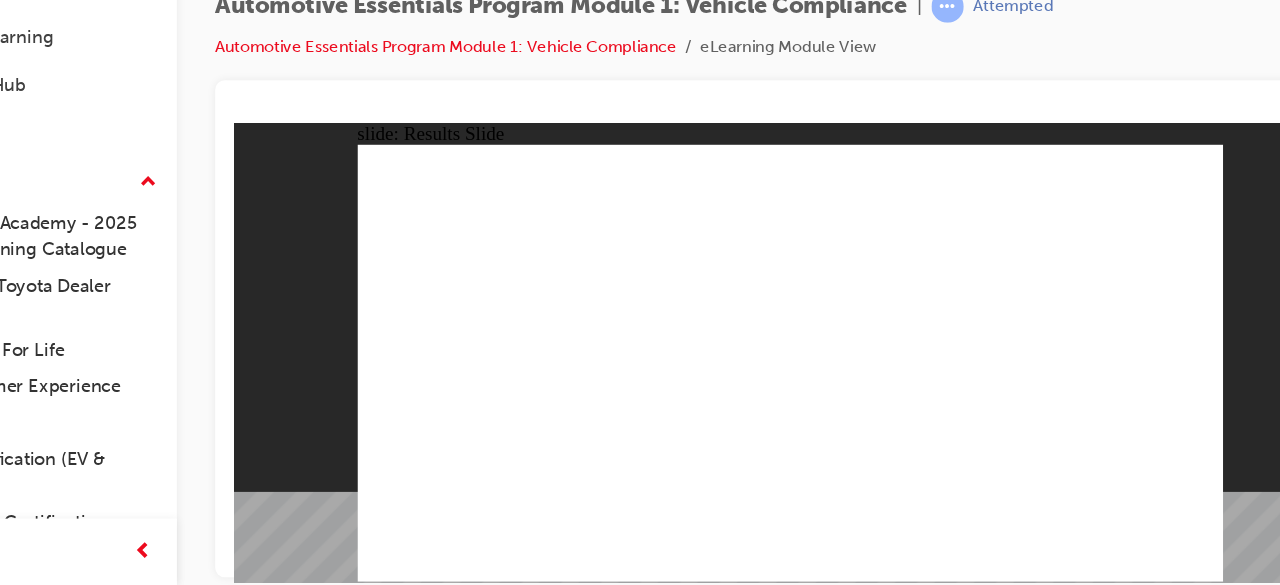 click 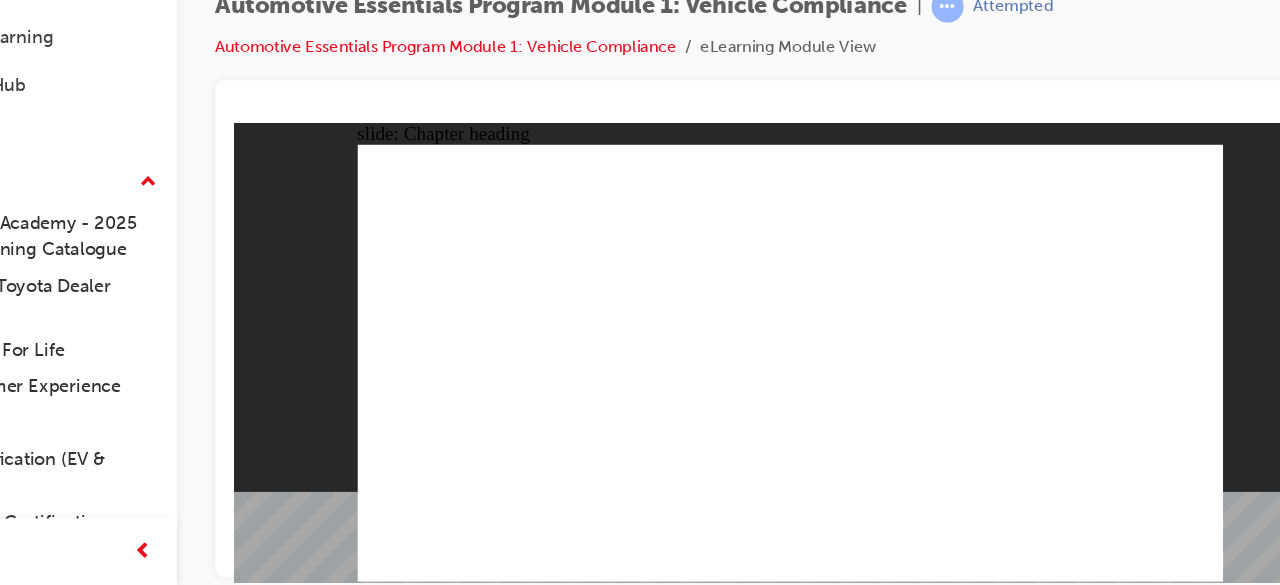 click 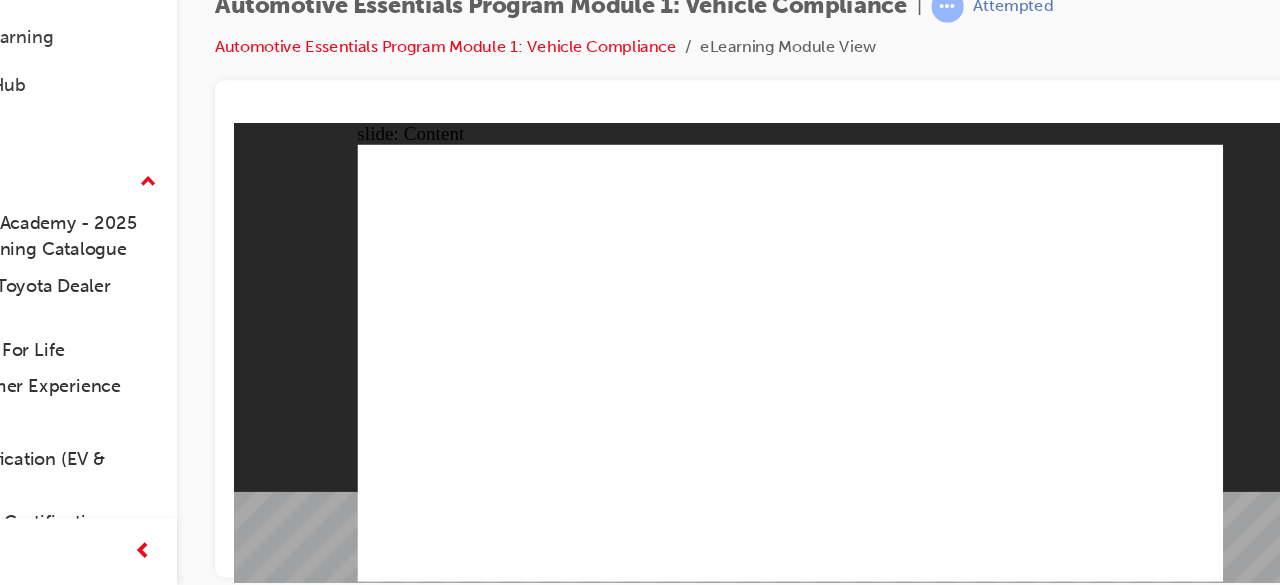 click 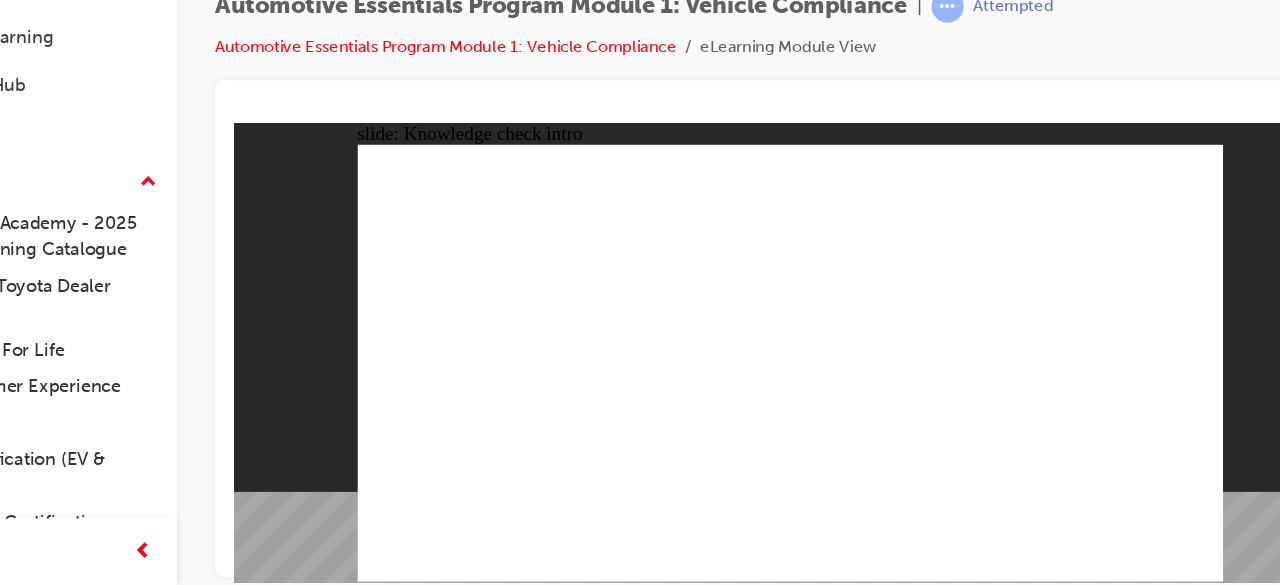click 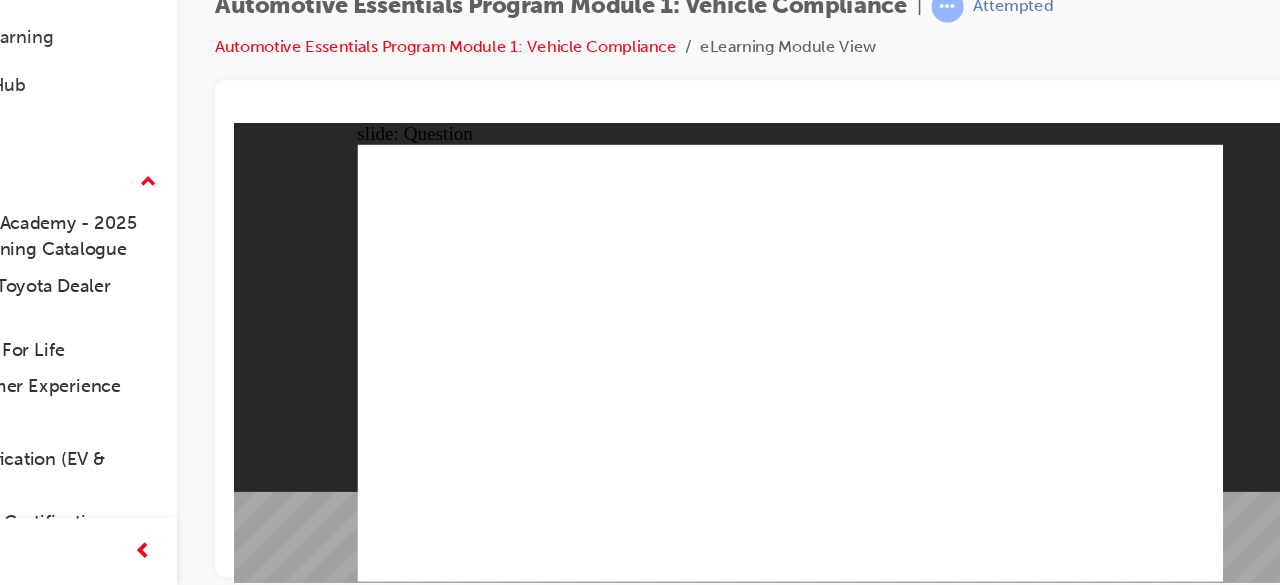 click 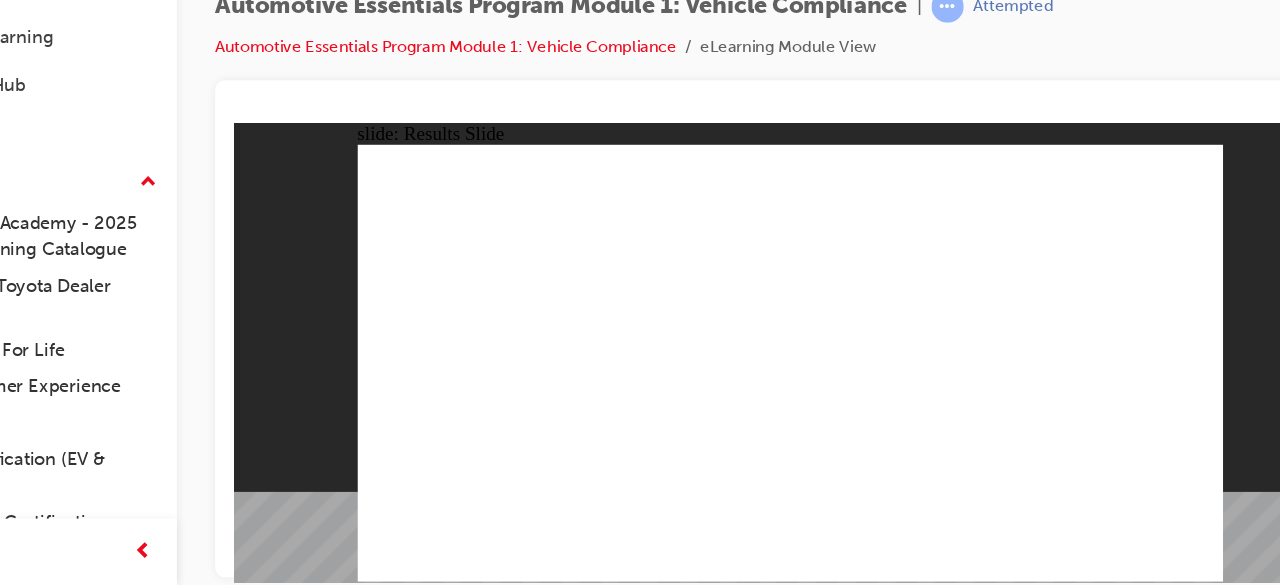 click 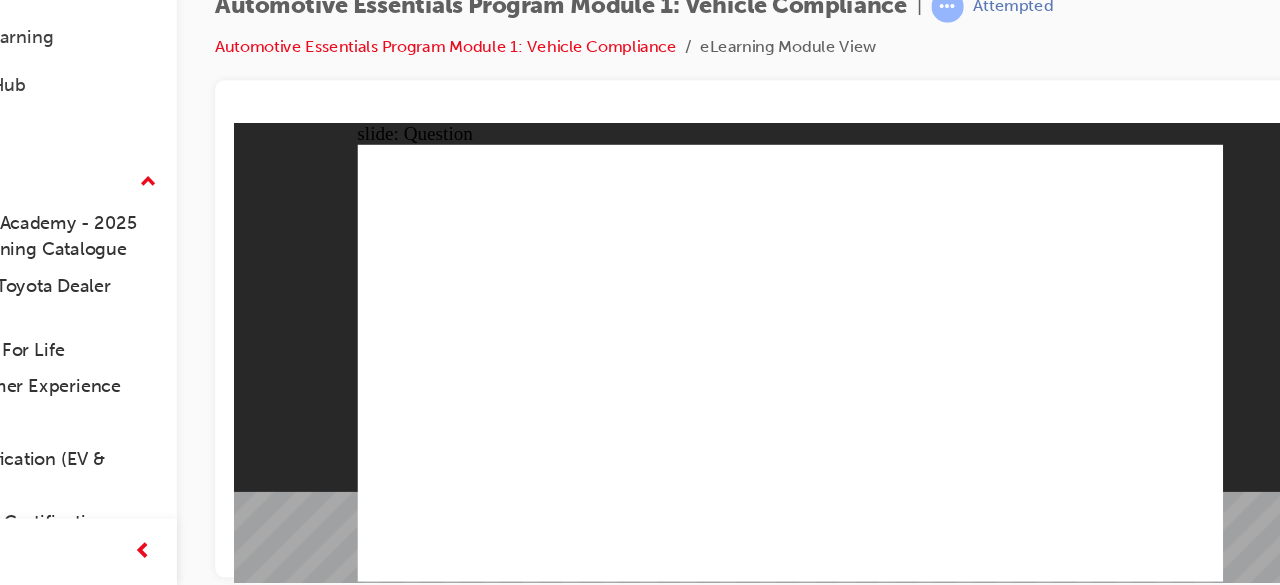 click 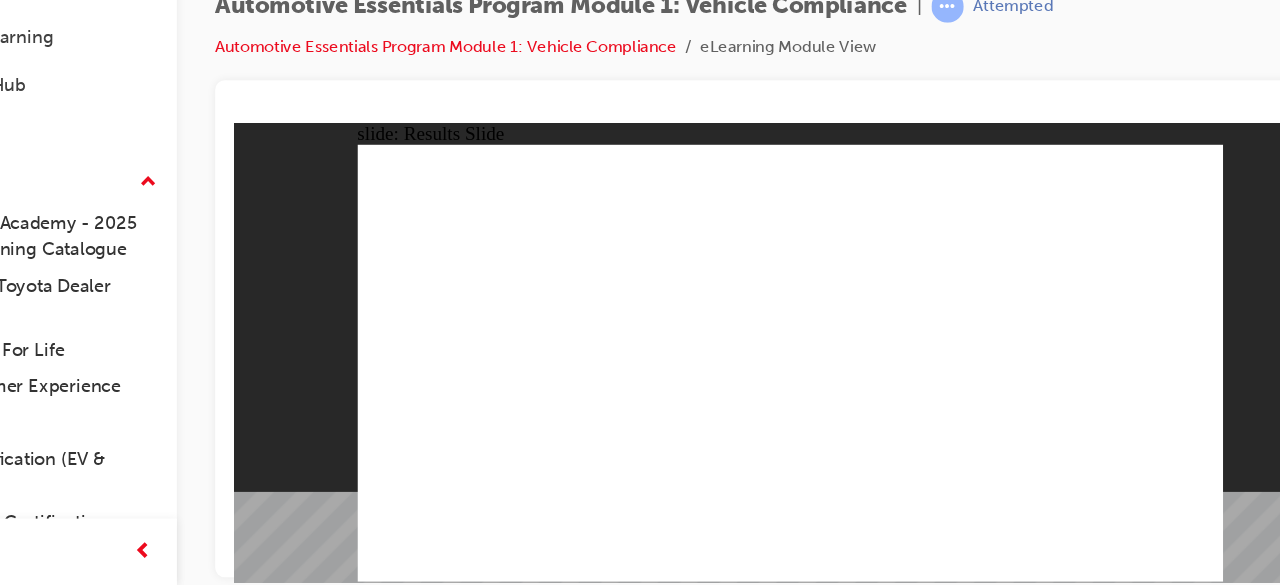 click 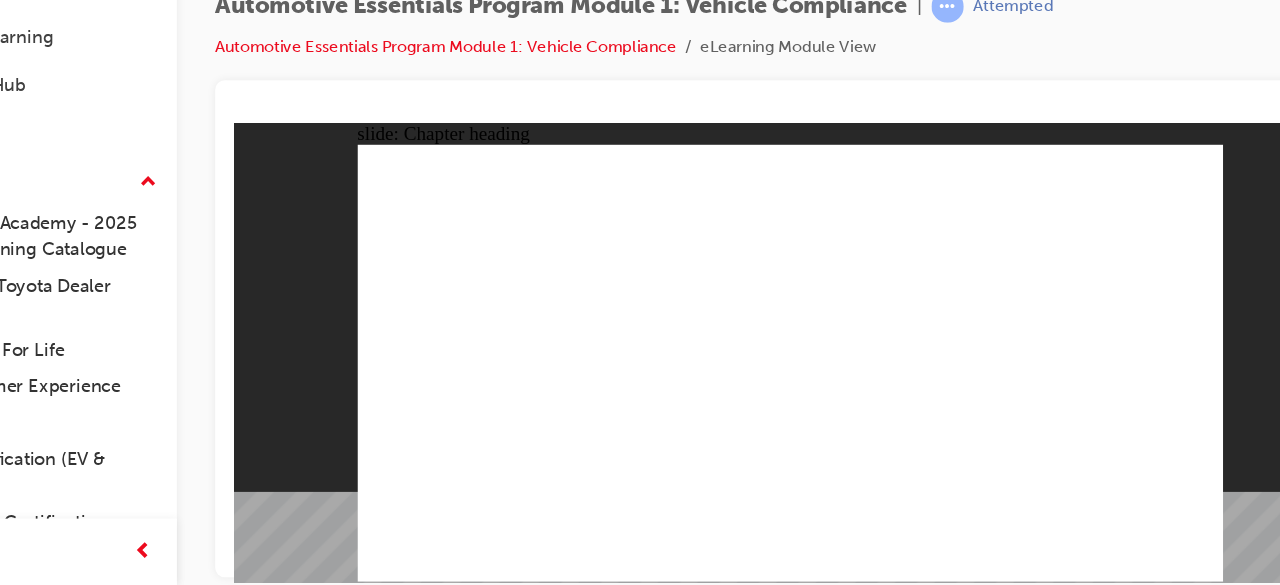 click 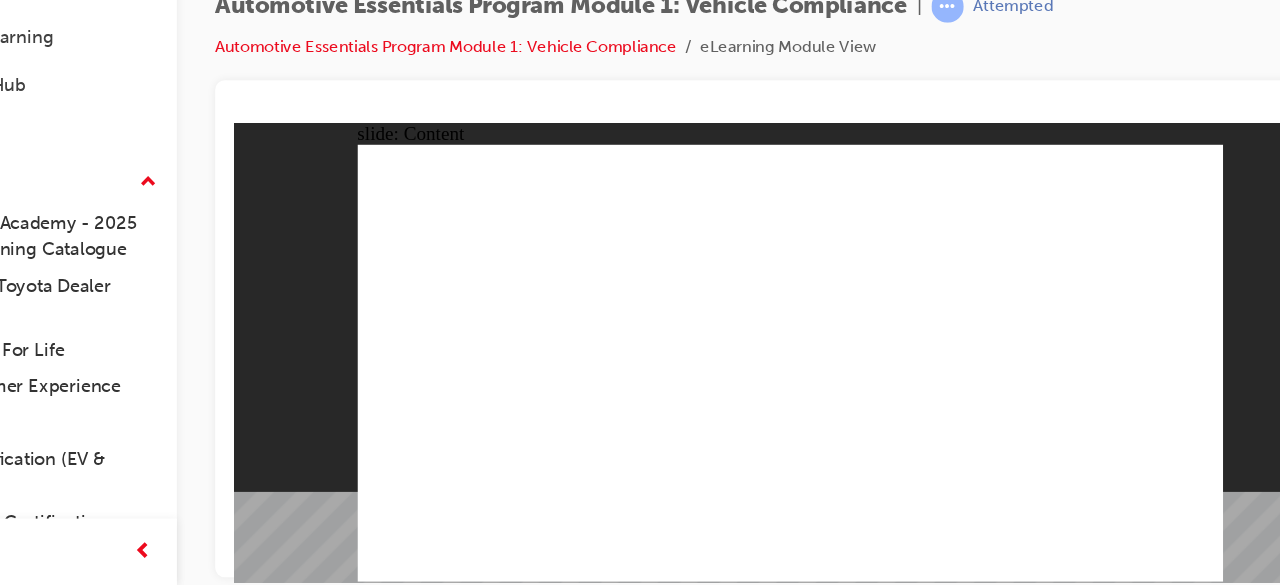 click 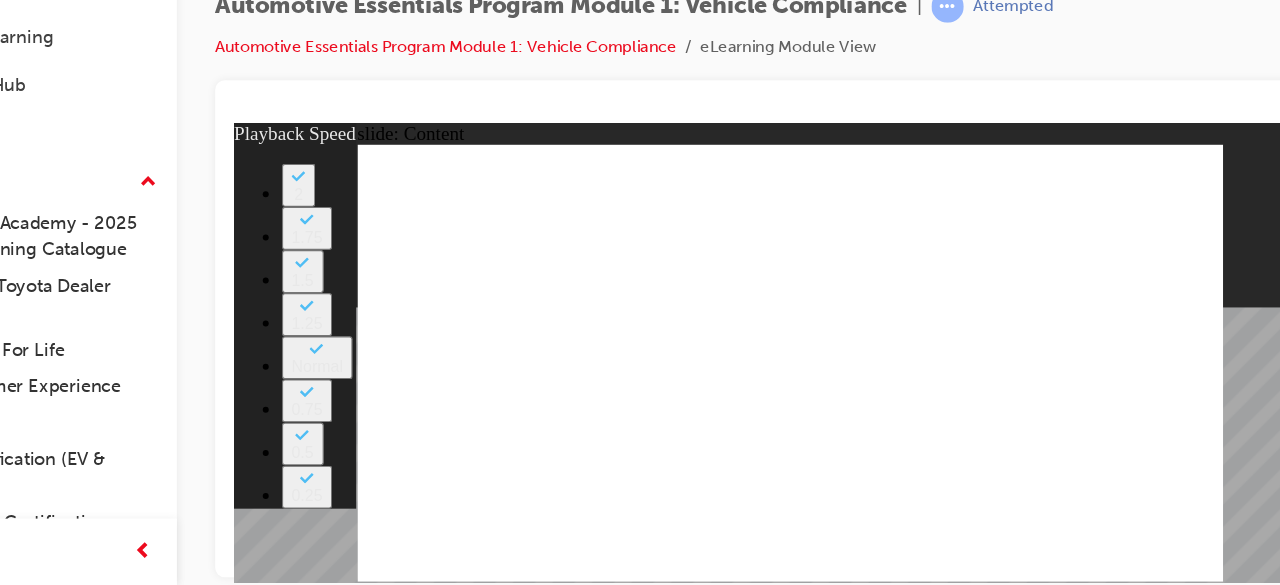 type on "35" 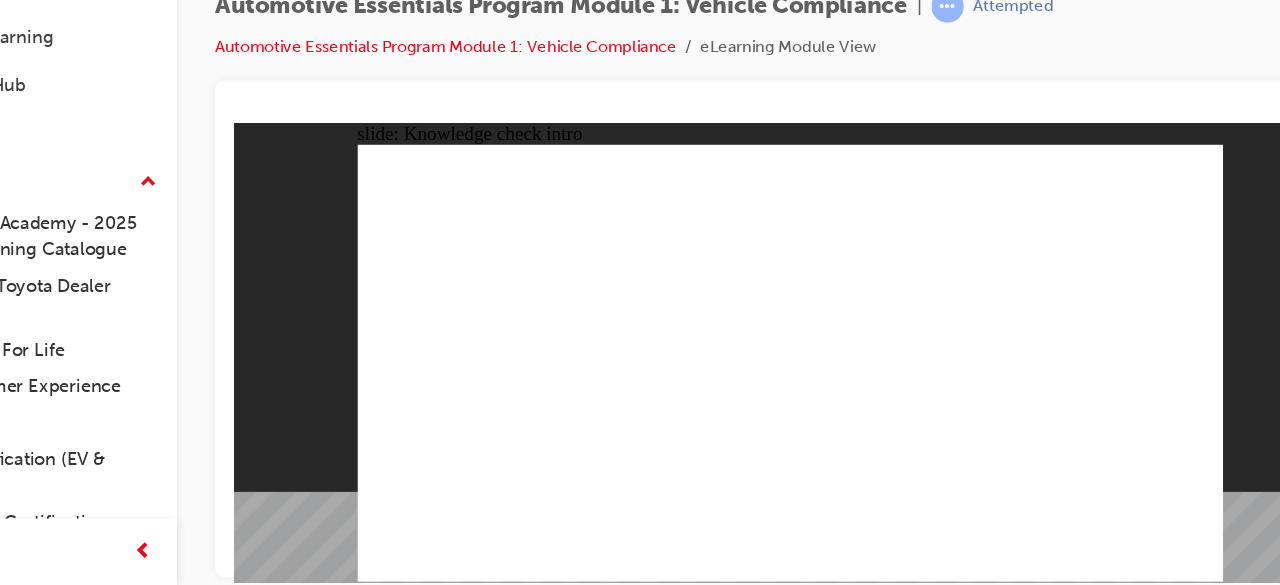 click 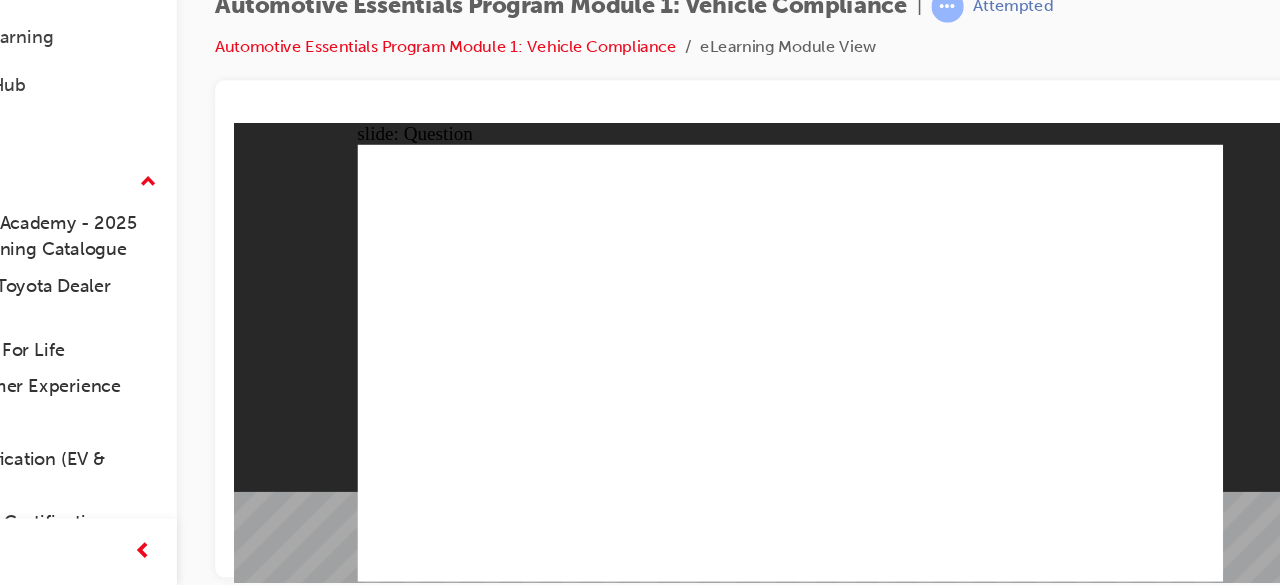 click 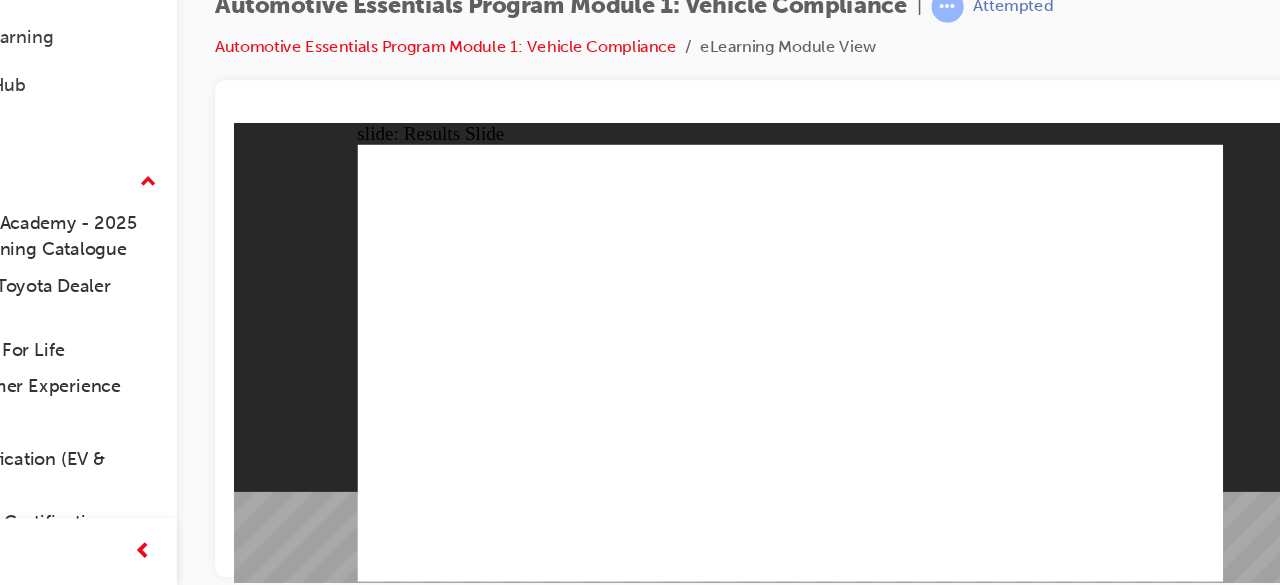 click 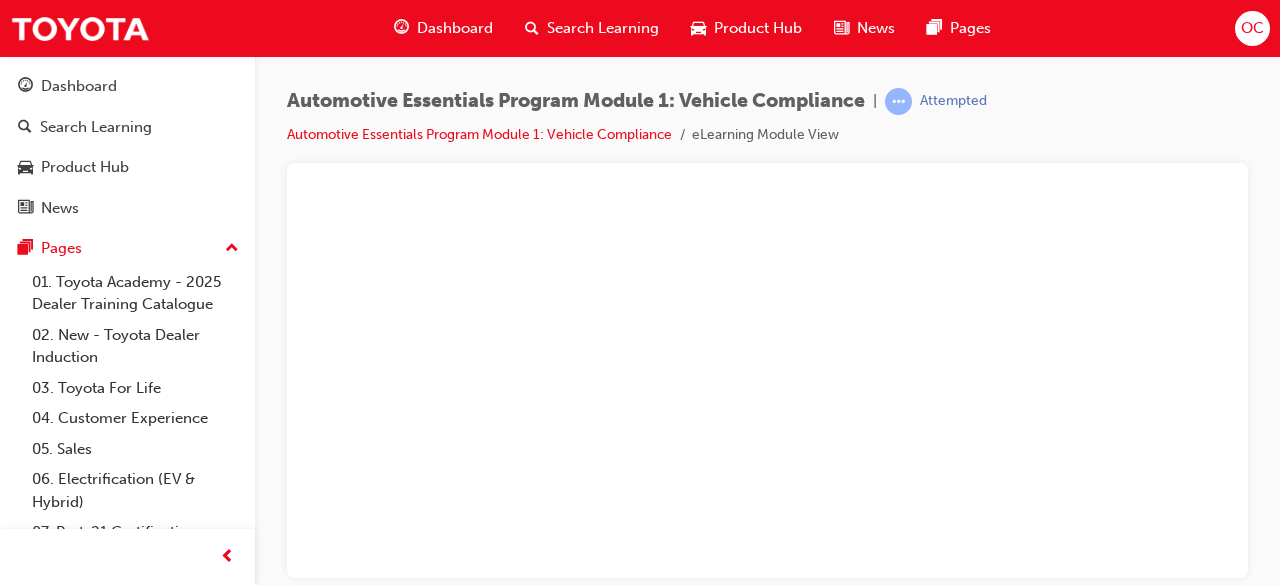 scroll, scrollTop: 0, scrollLeft: 0, axis: both 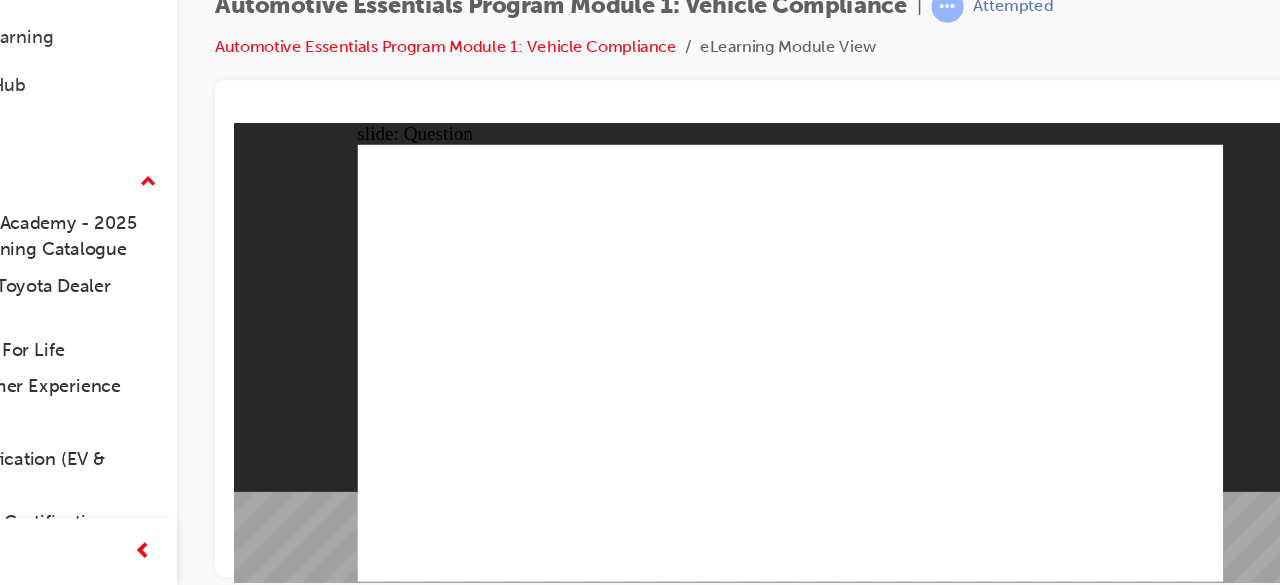 click 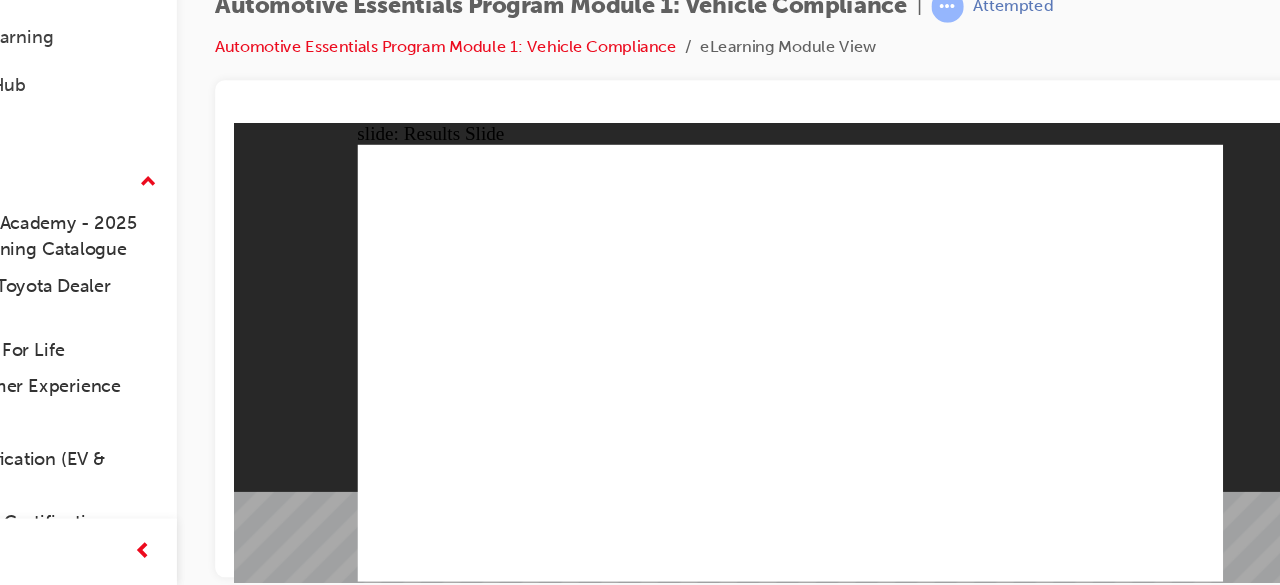 click 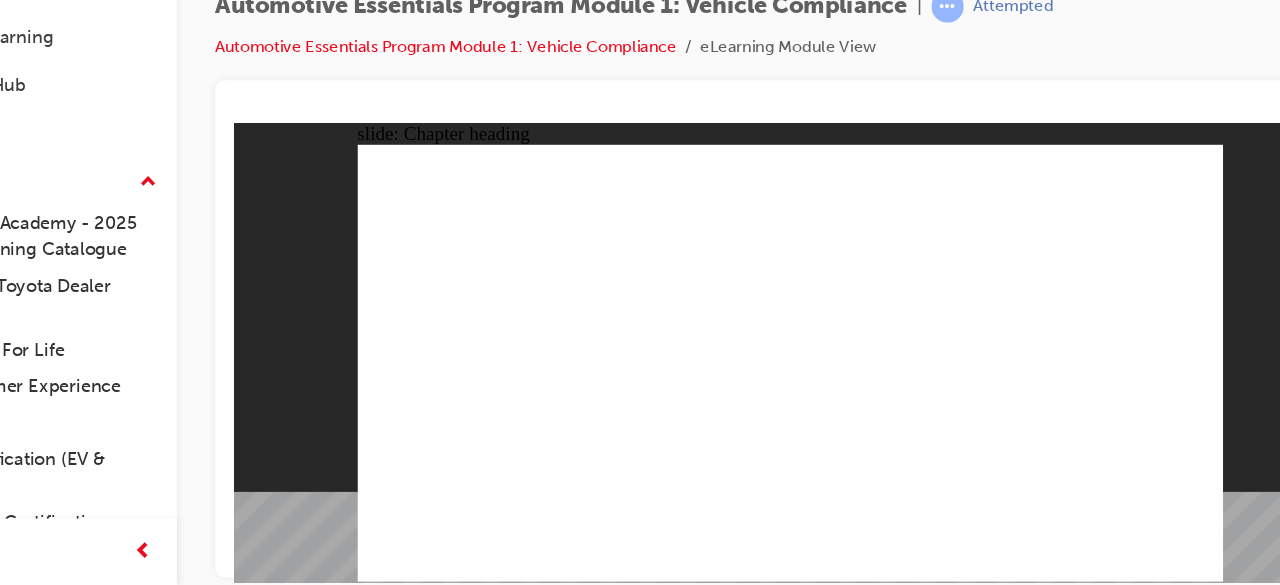 click 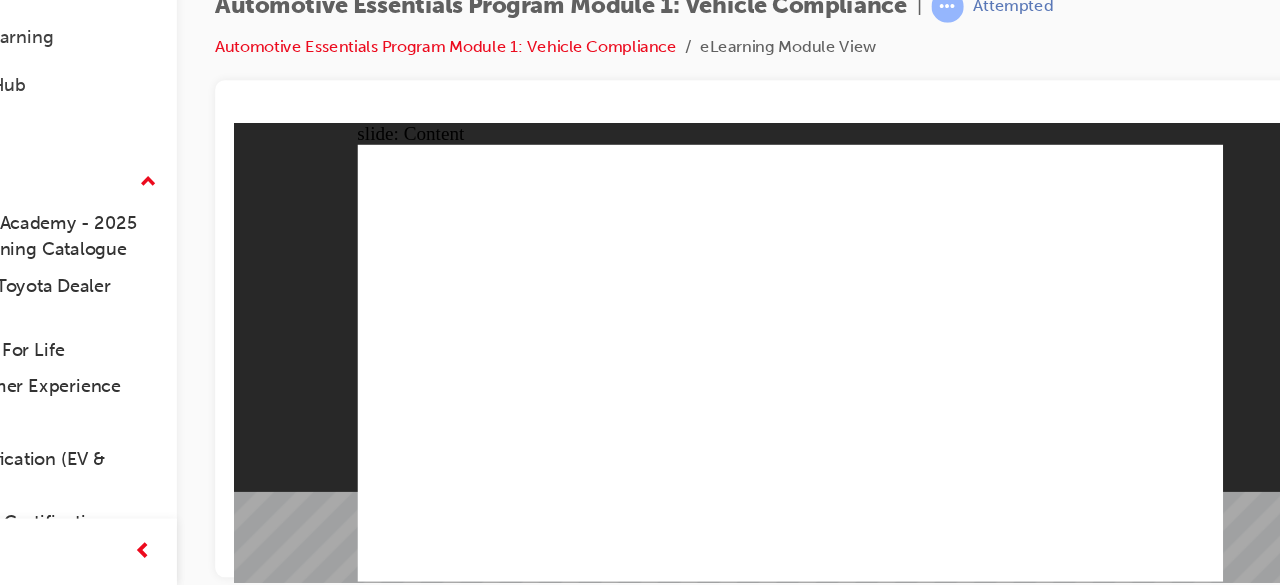 click 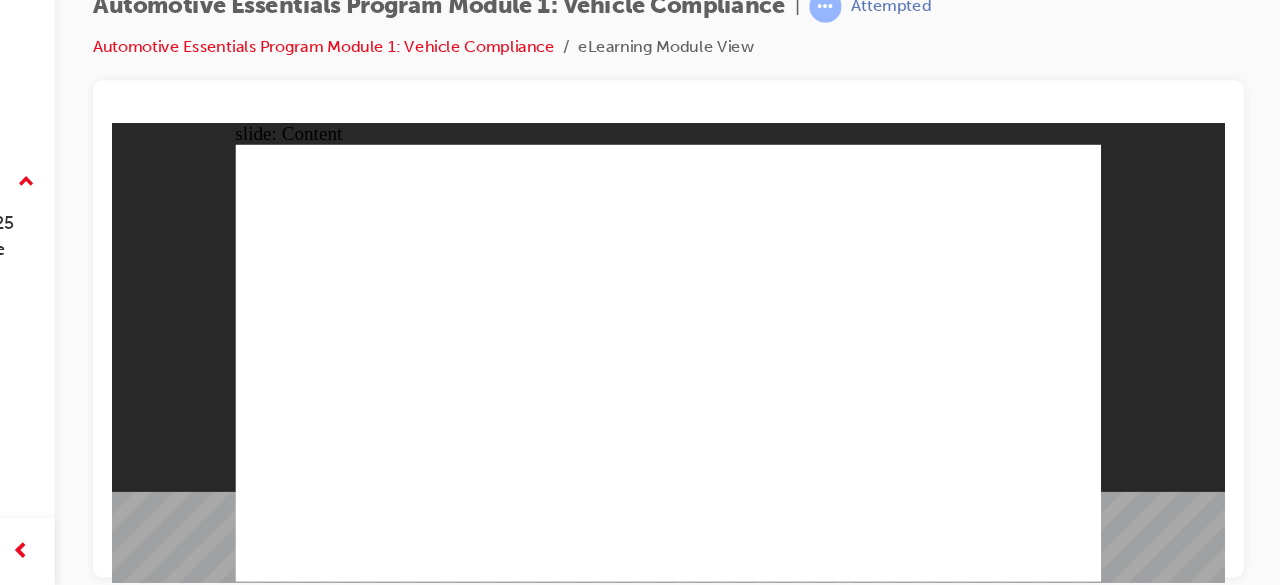 click 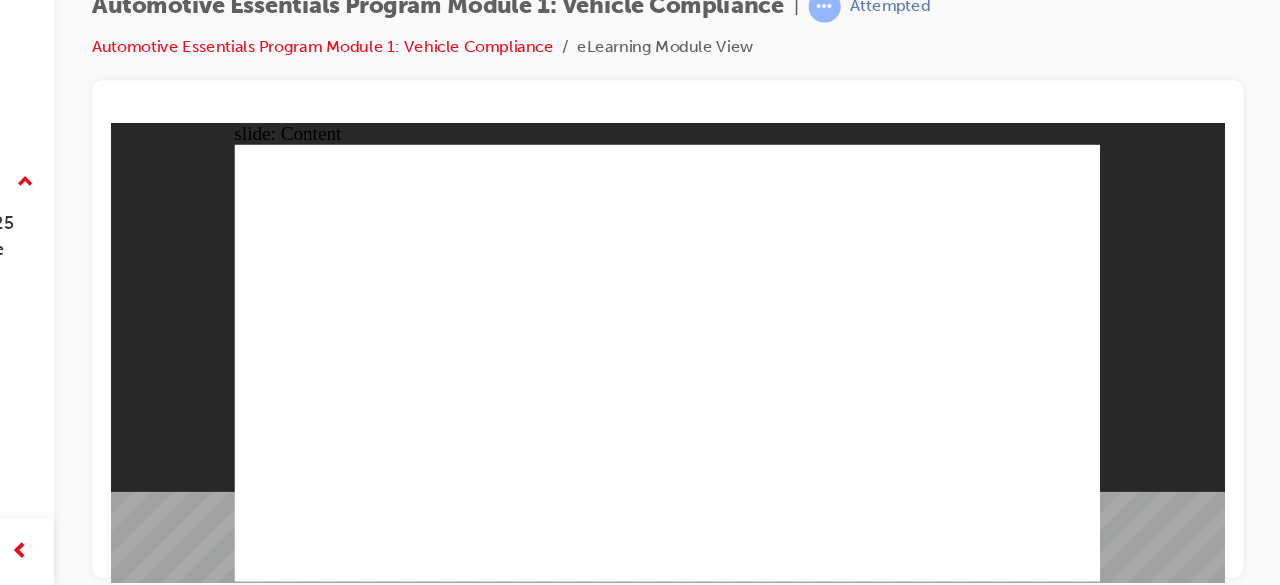 click 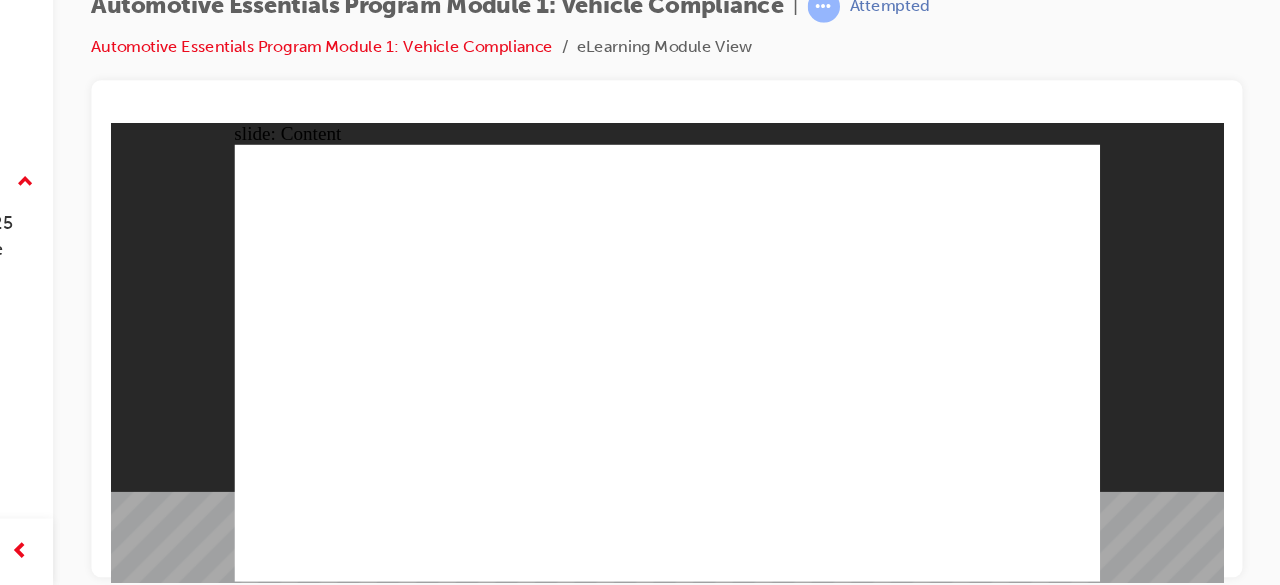 click 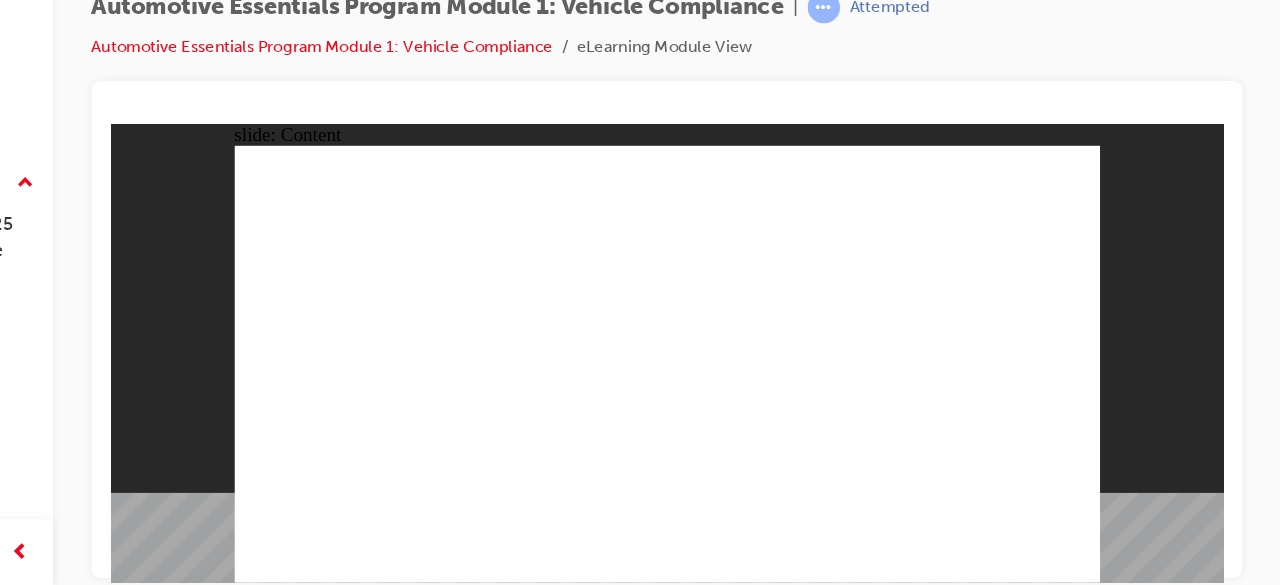 click 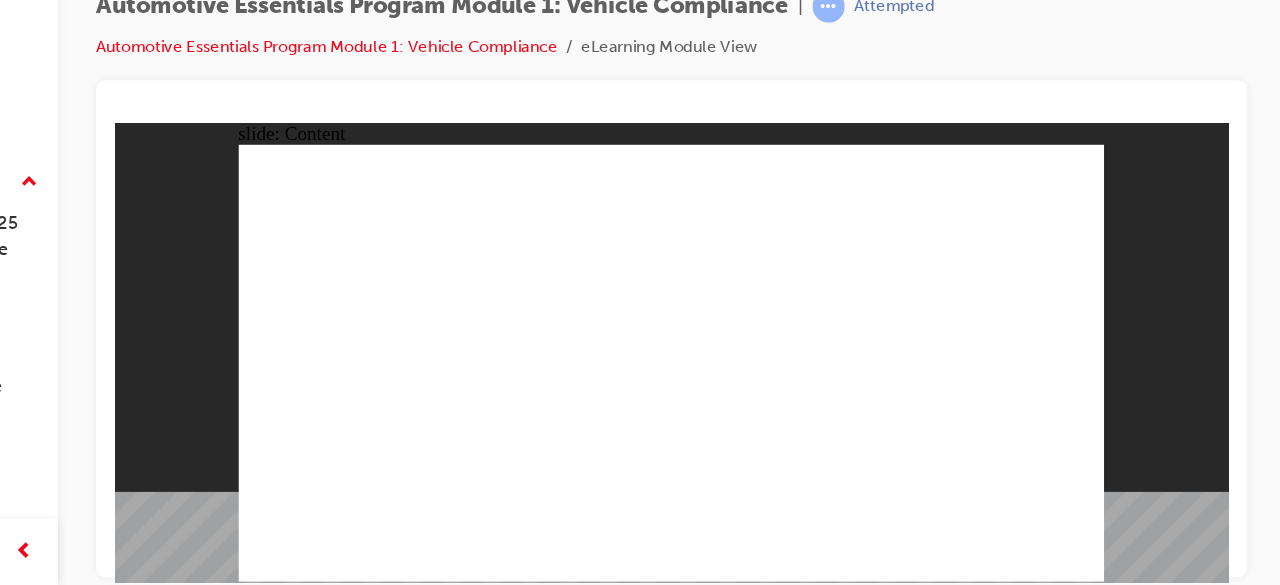 click 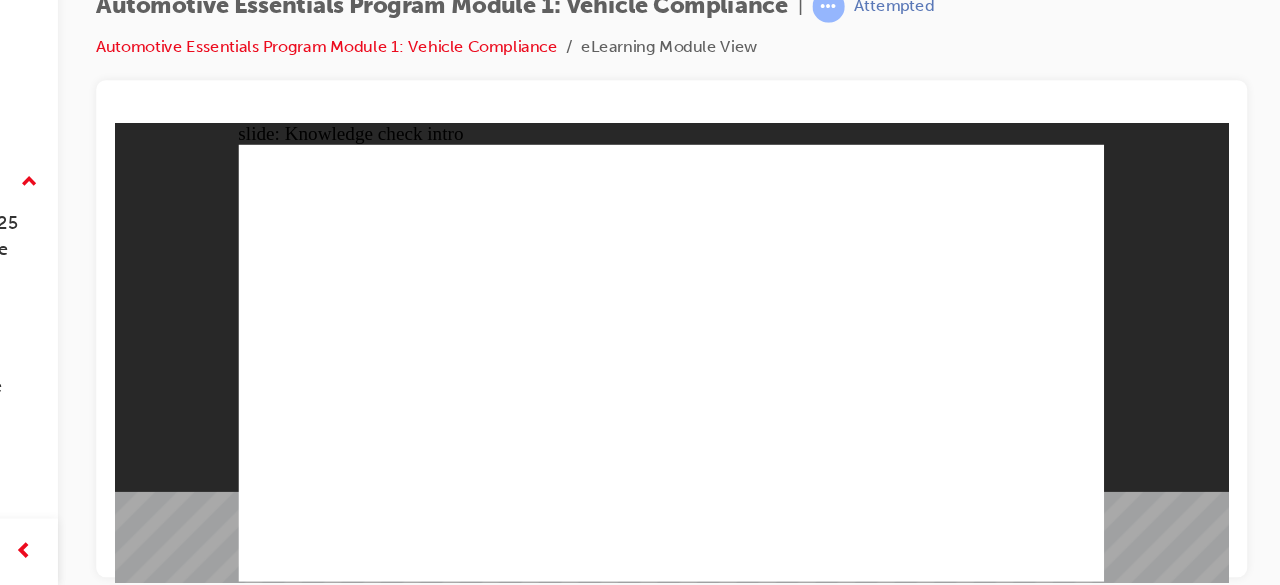 click 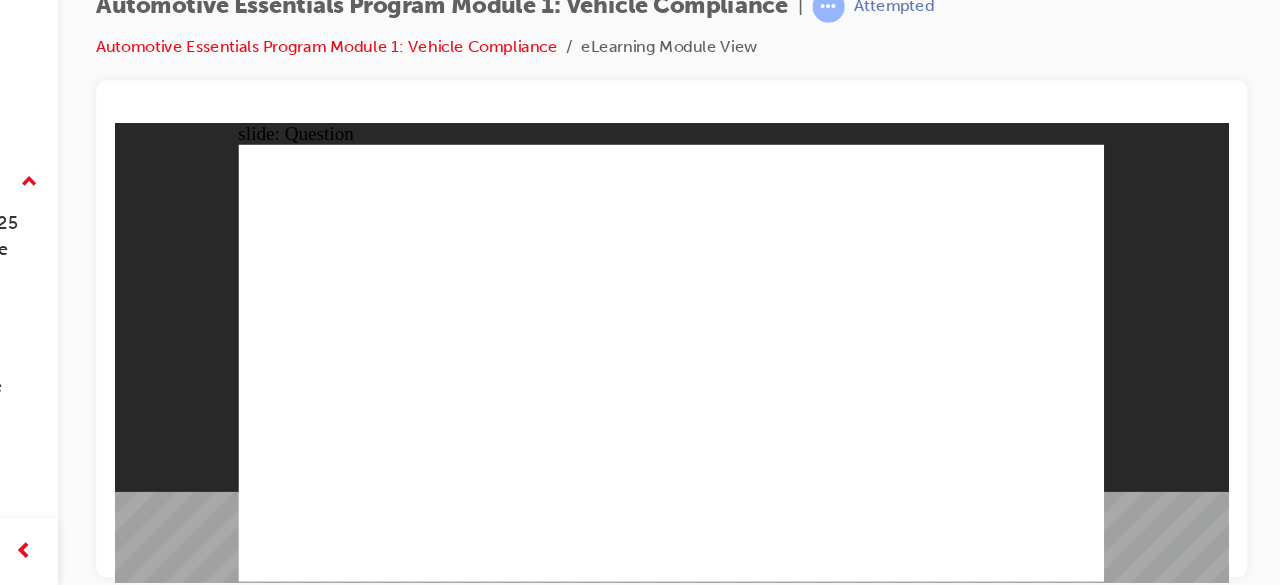 click 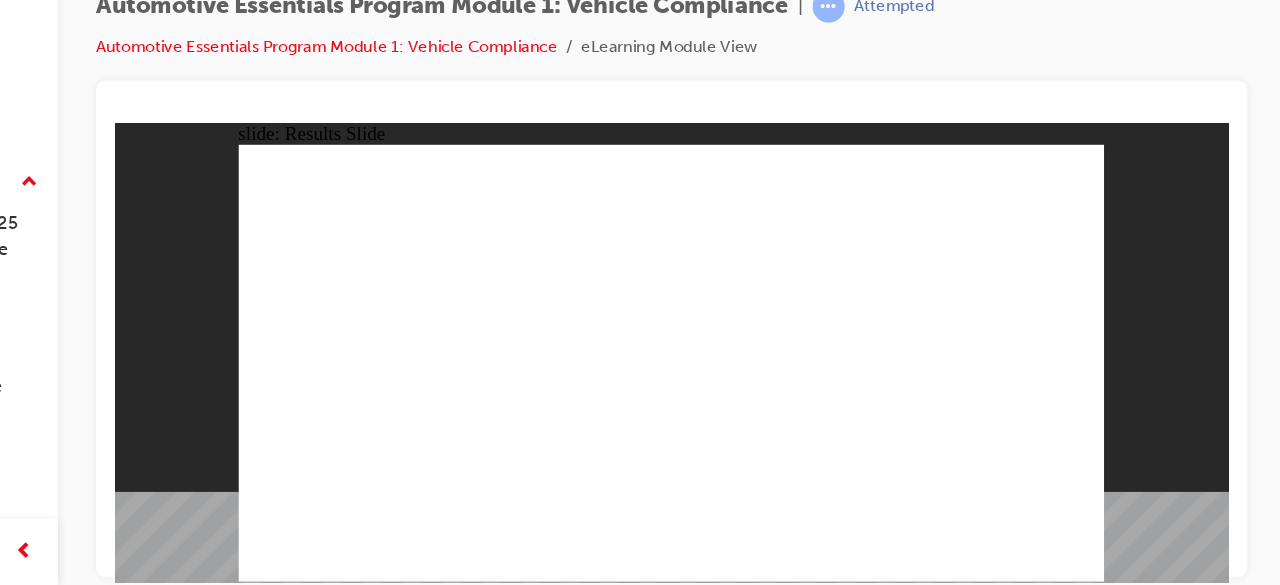click 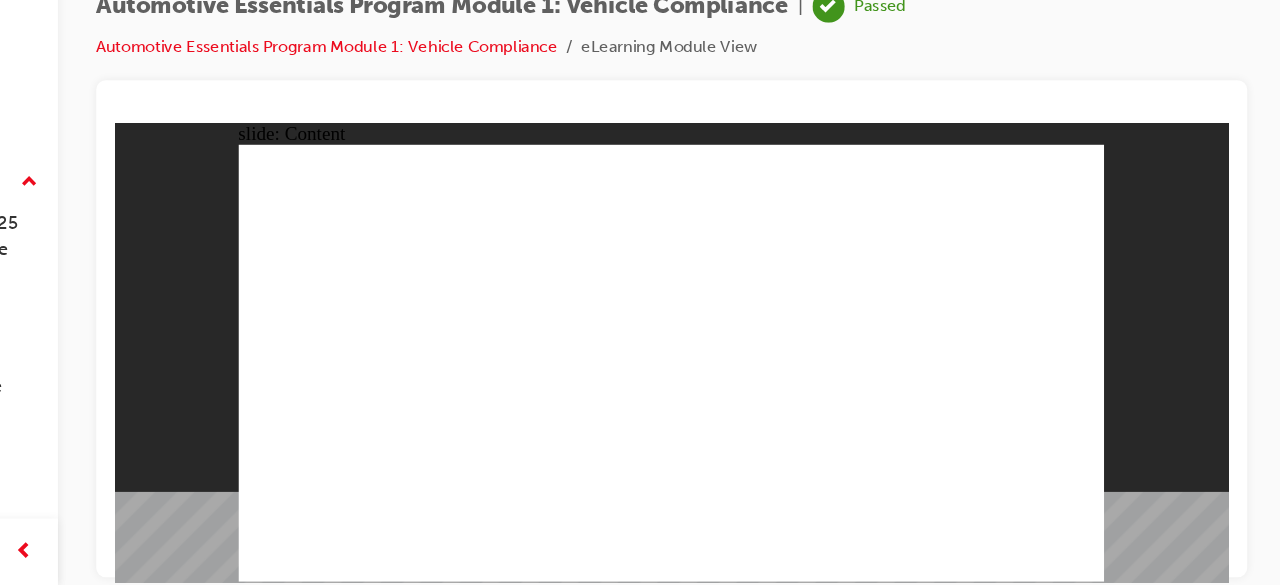 click 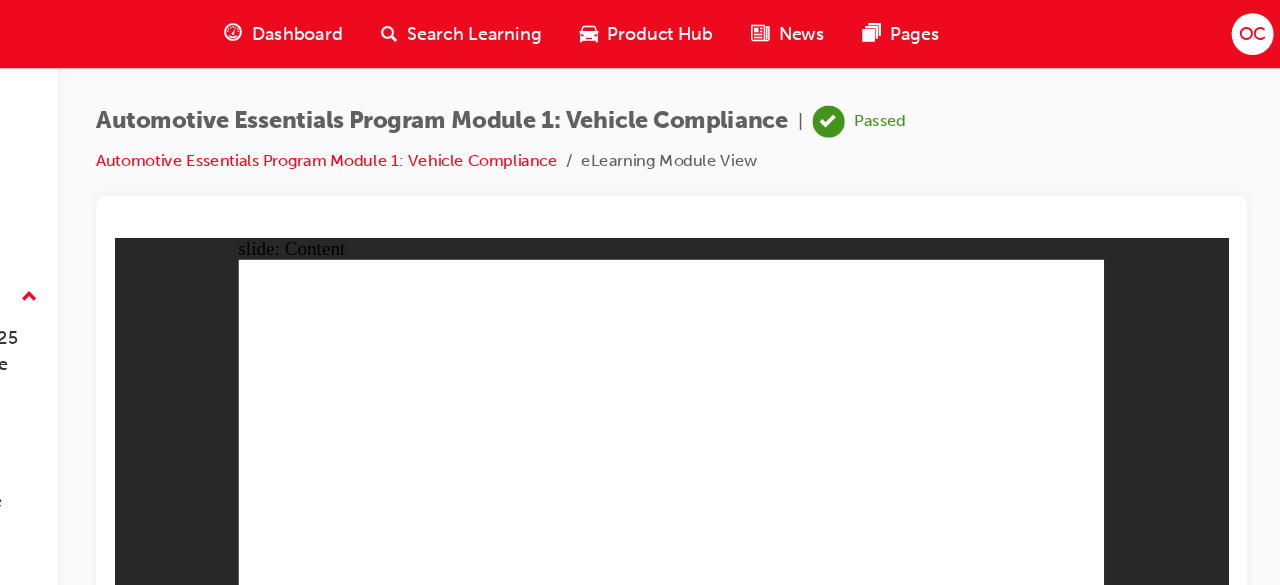 click on "Dashboard" at bounding box center (455, 28) 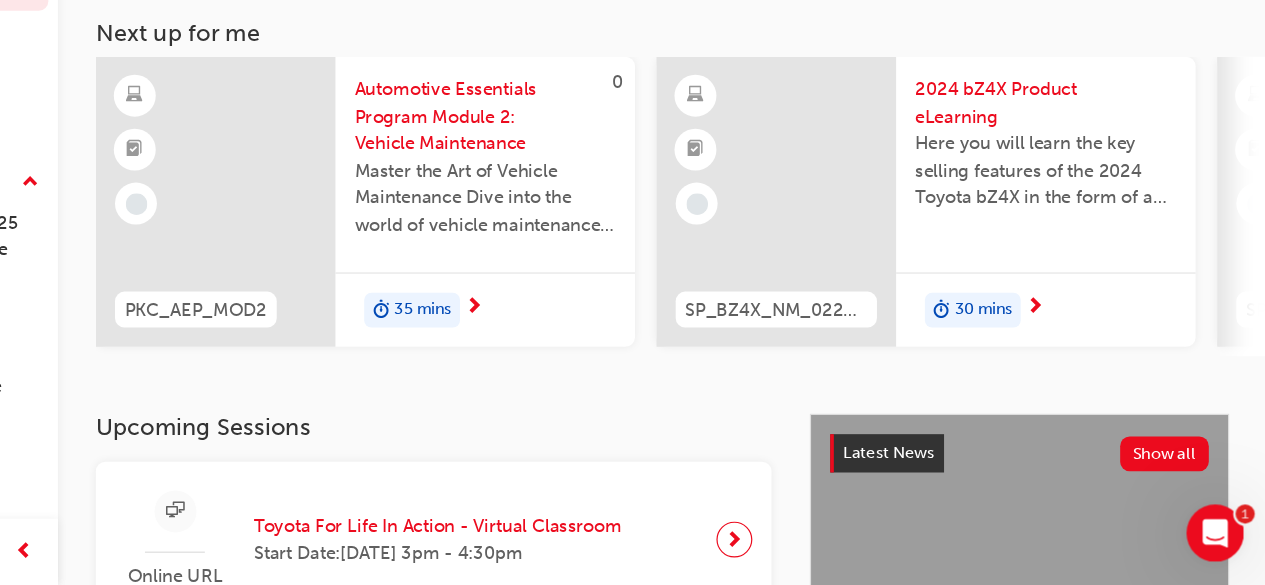scroll, scrollTop: 69, scrollLeft: 0, axis: vertical 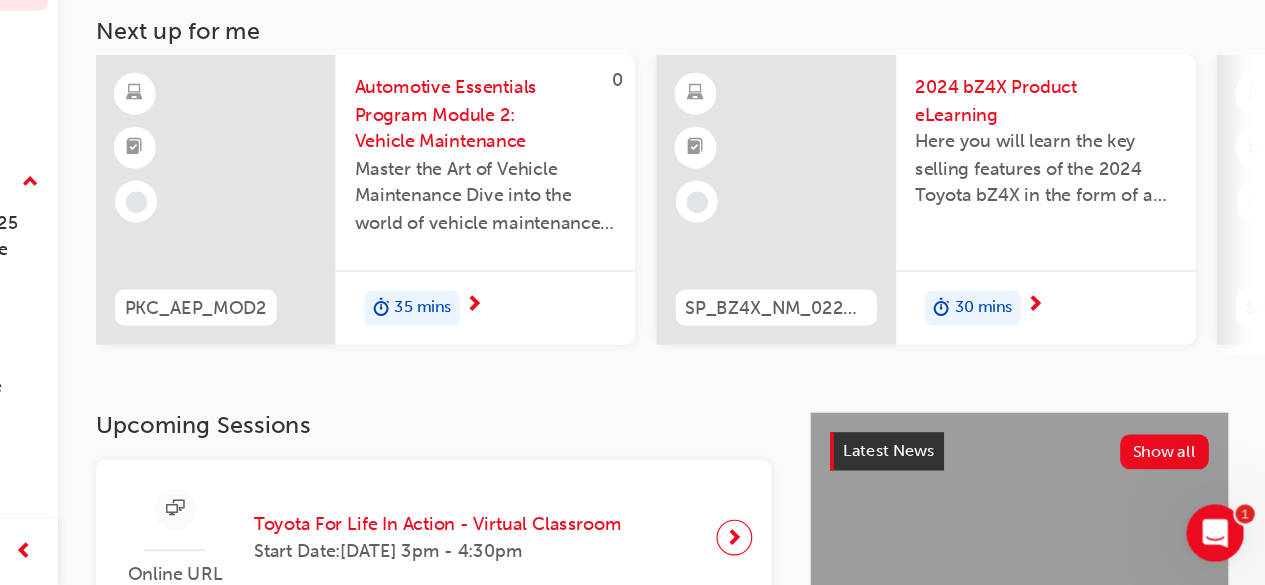 click on "Automotive Essentials Program Module 2: Vehicle Maintenance" at bounding box center [612, 192] 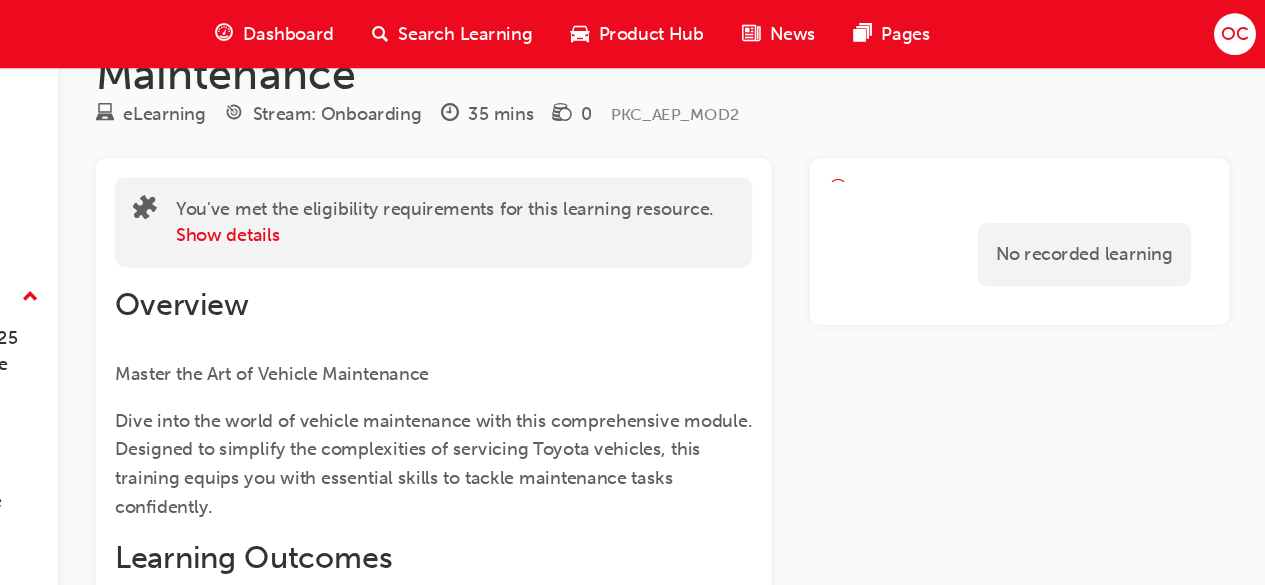 scroll, scrollTop: 52, scrollLeft: 0, axis: vertical 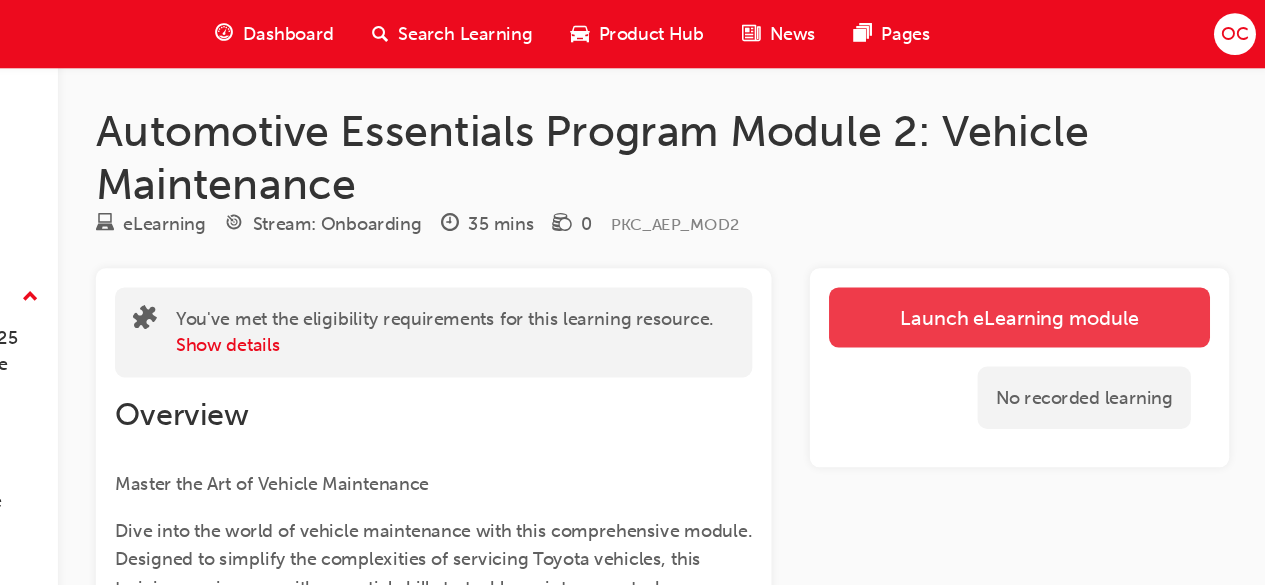click on "Launch eLearning module" at bounding box center [1058, 265] 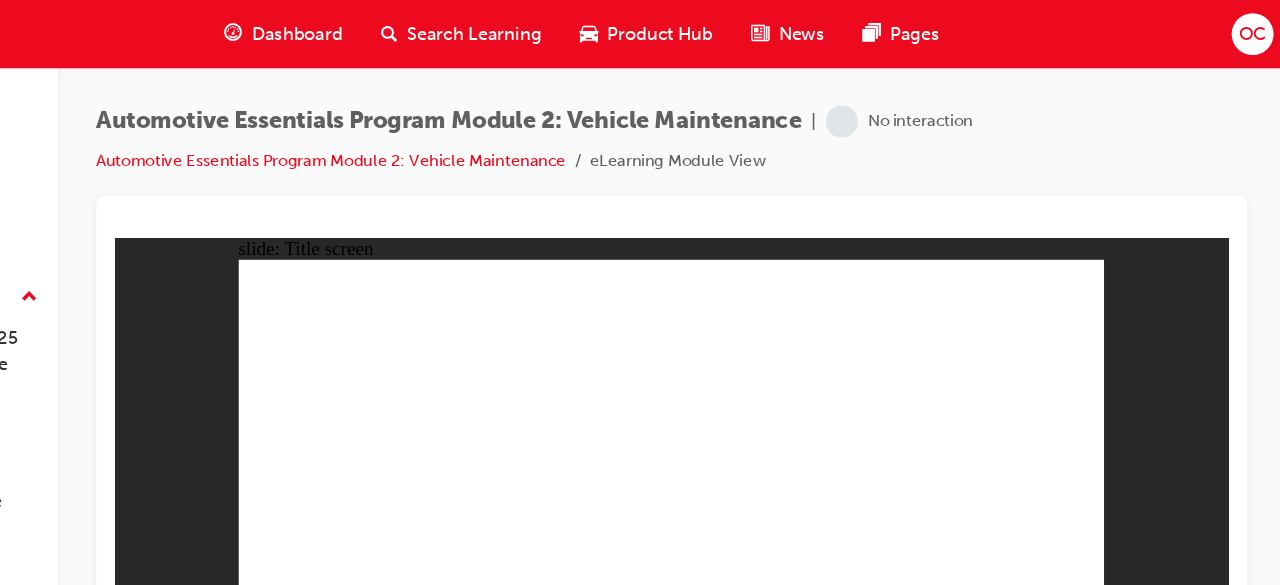 scroll, scrollTop: 0, scrollLeft: 0, axis: both 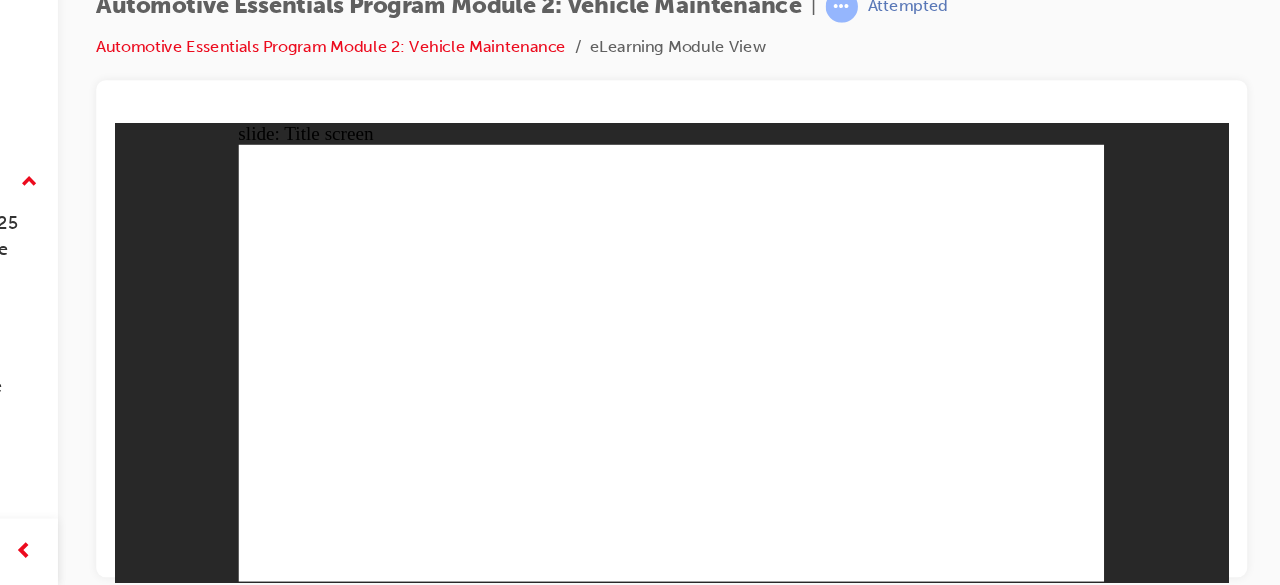 click 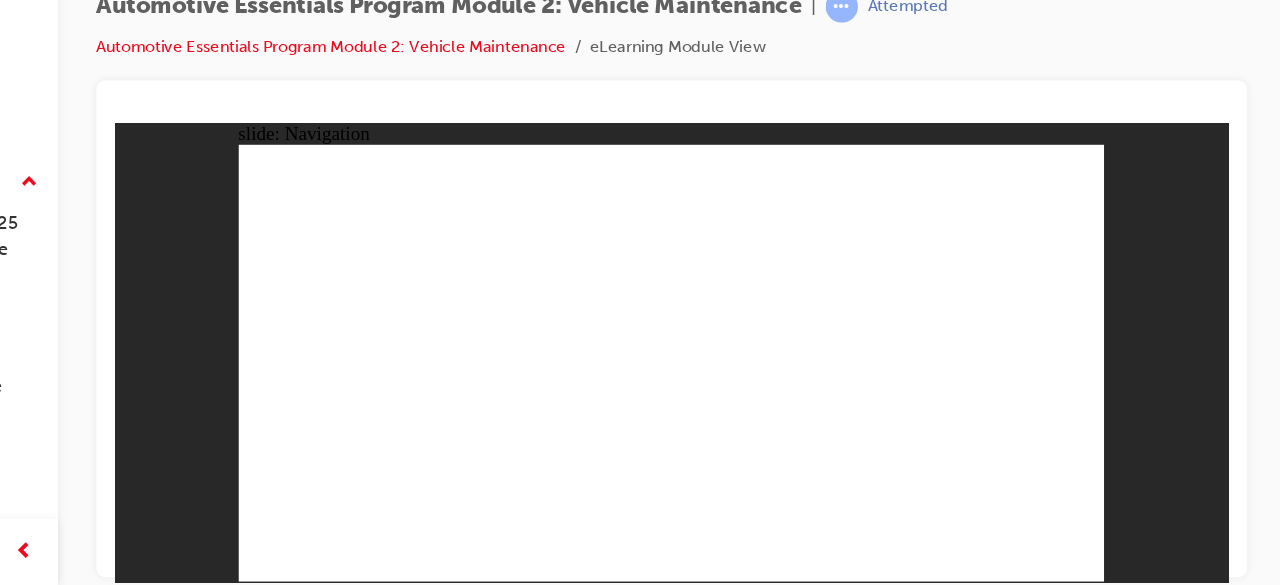 click 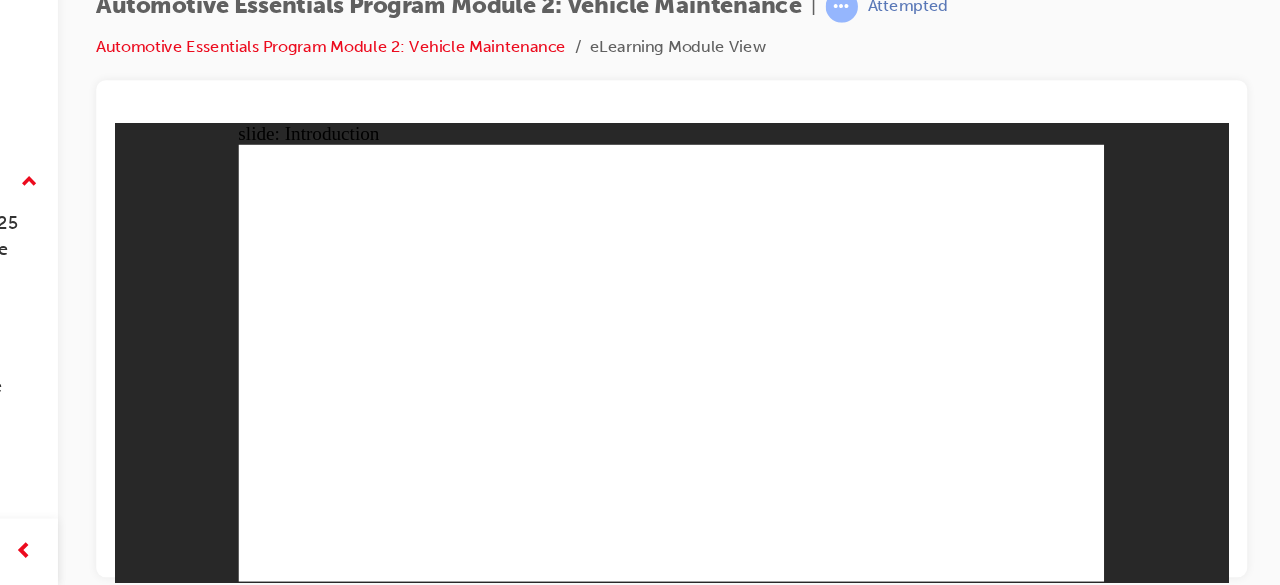 click 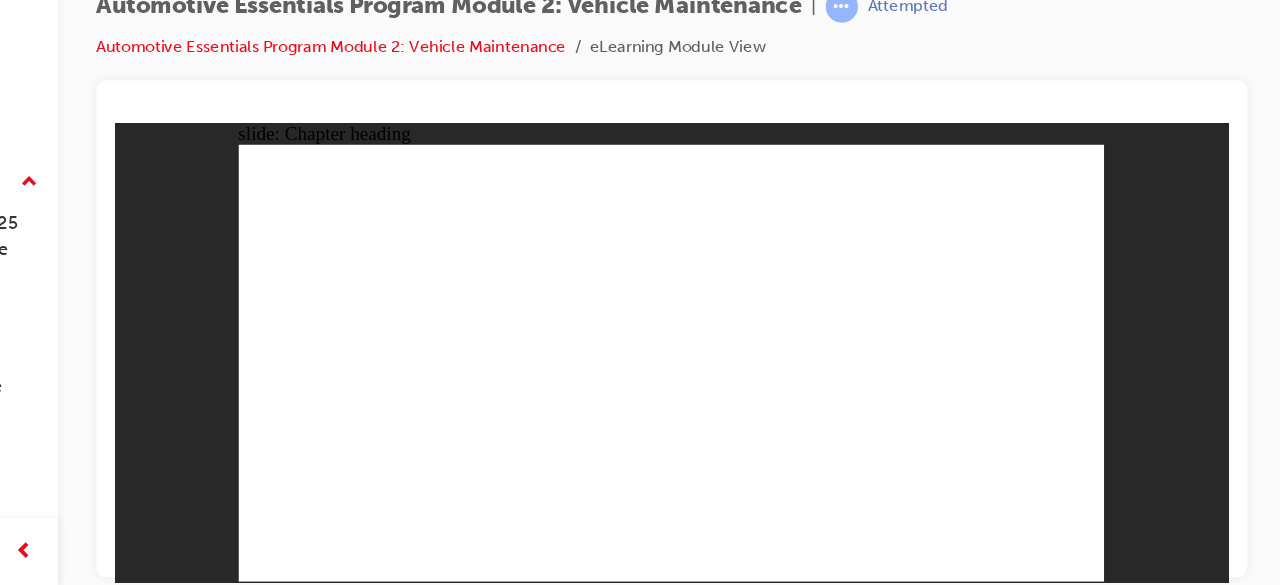 click 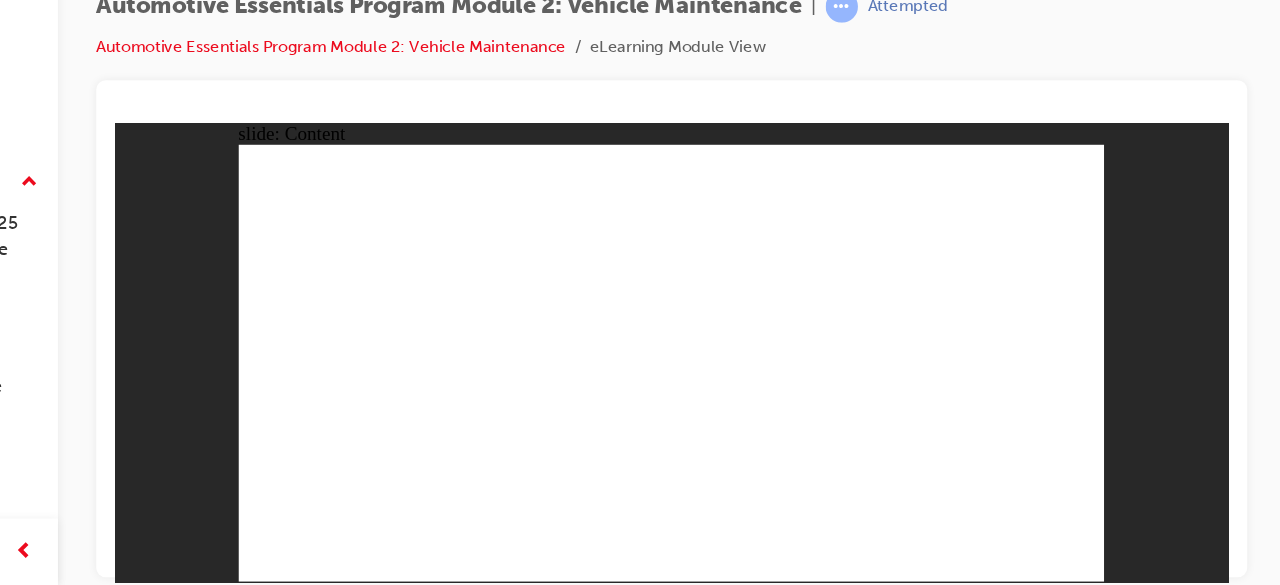 click 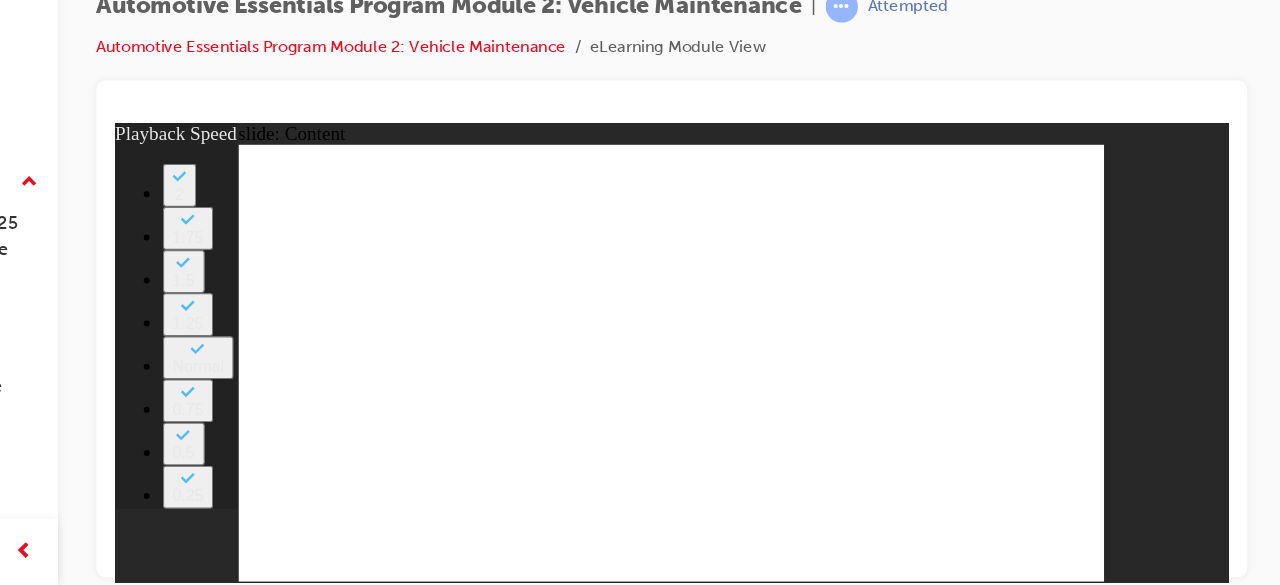 click 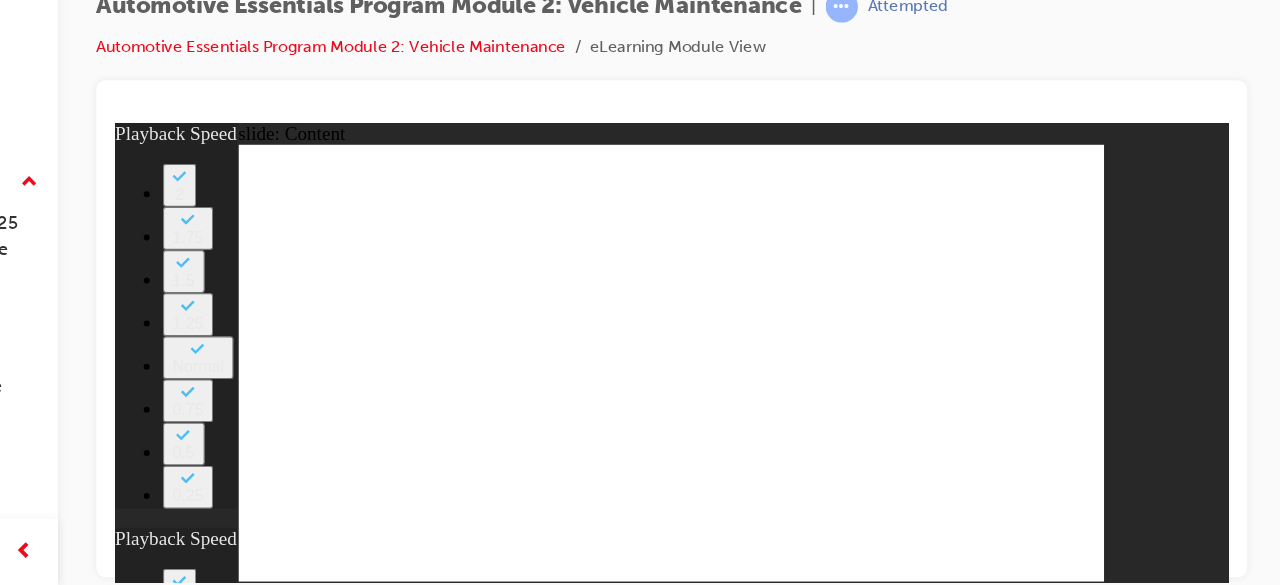drag, startPoint x: 378, startPoint y: 392, endPoint x: 900, endPoint y: 406, distance: 522.1877 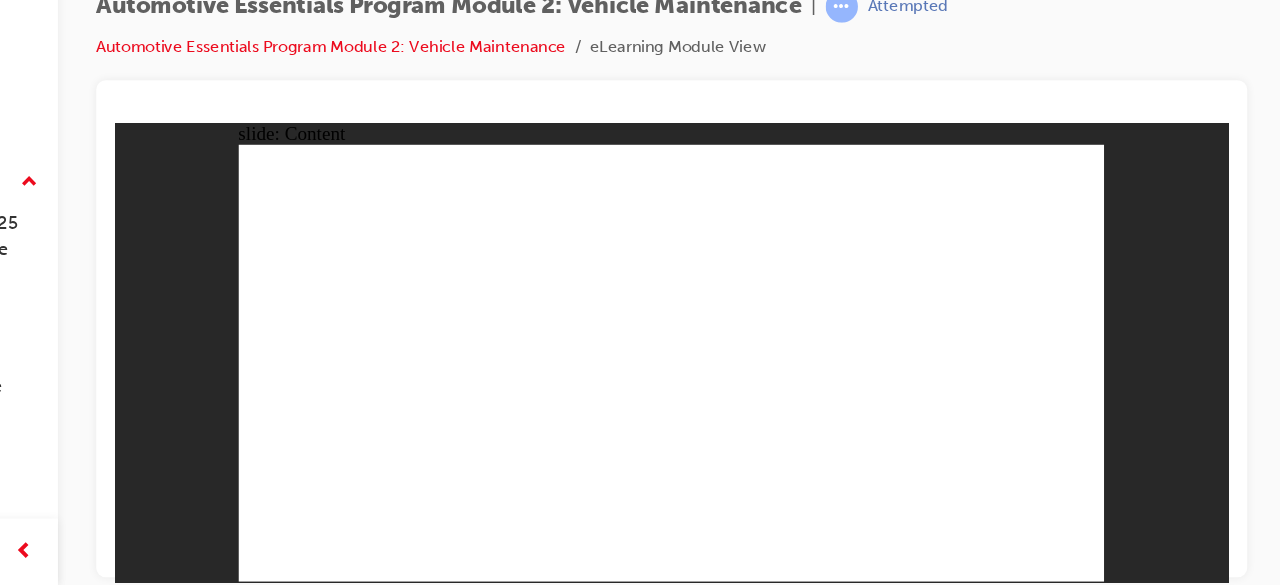 click 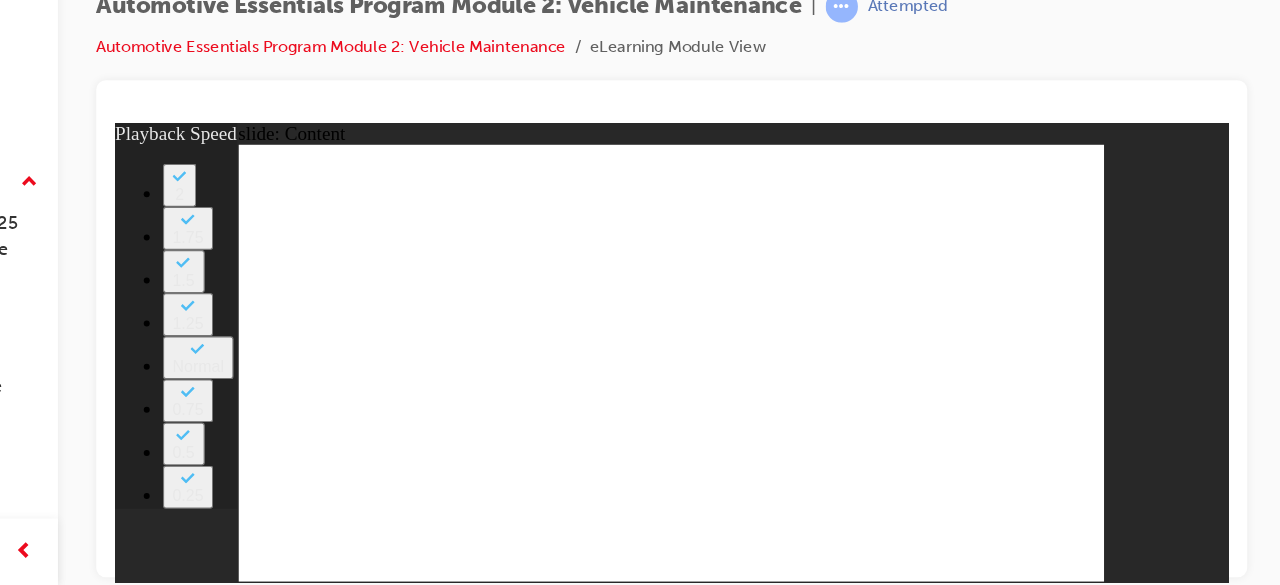 click 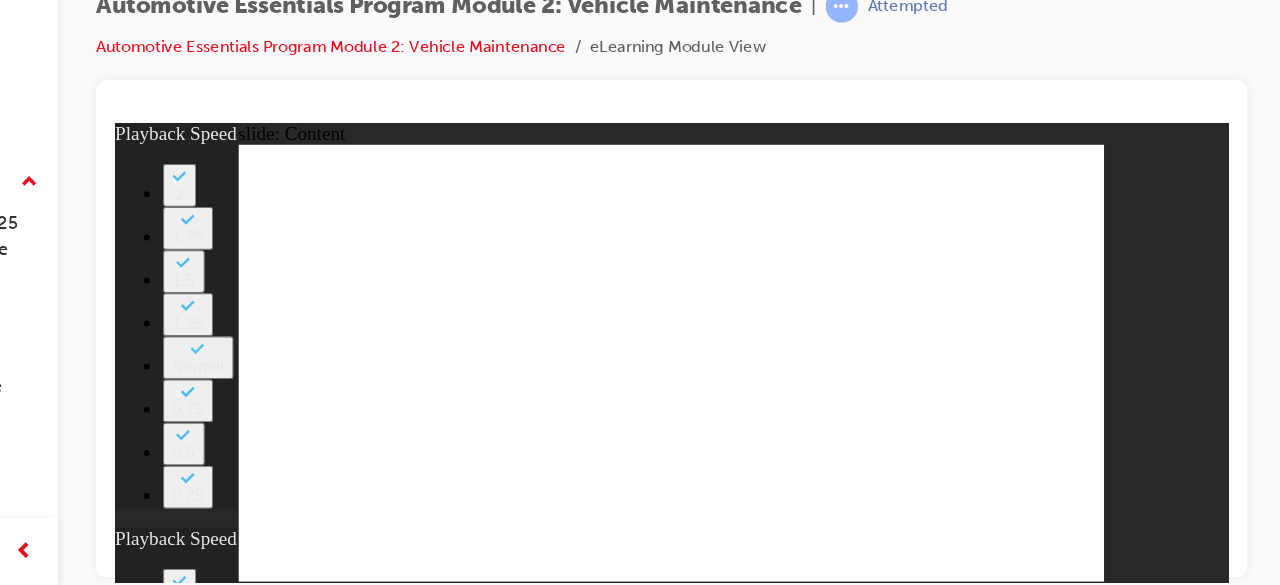 click 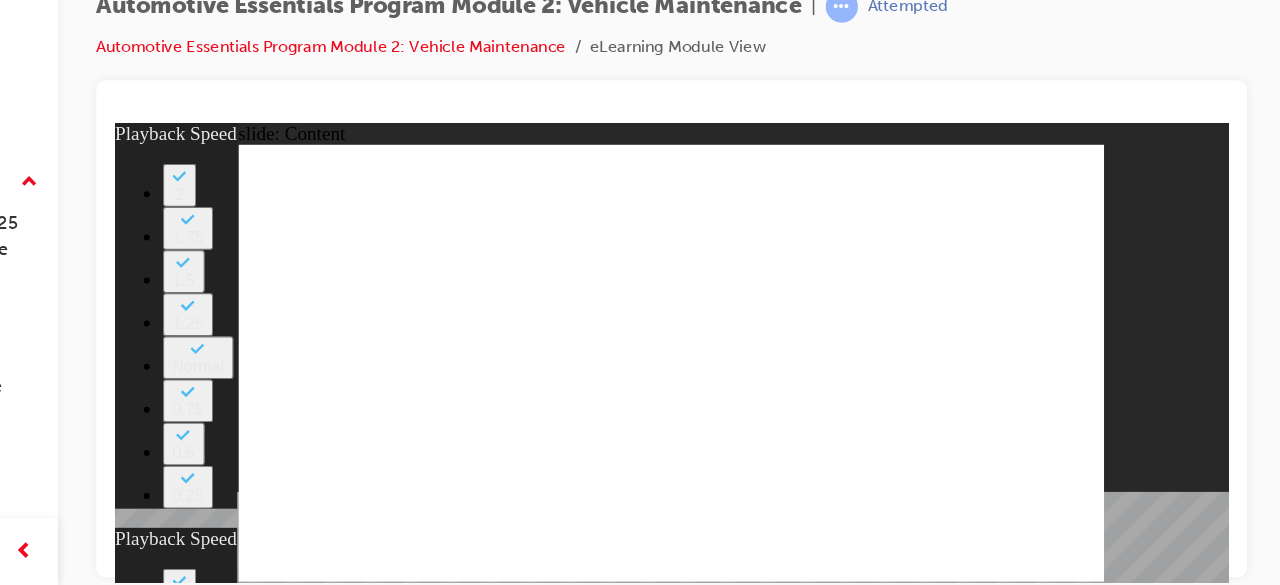click 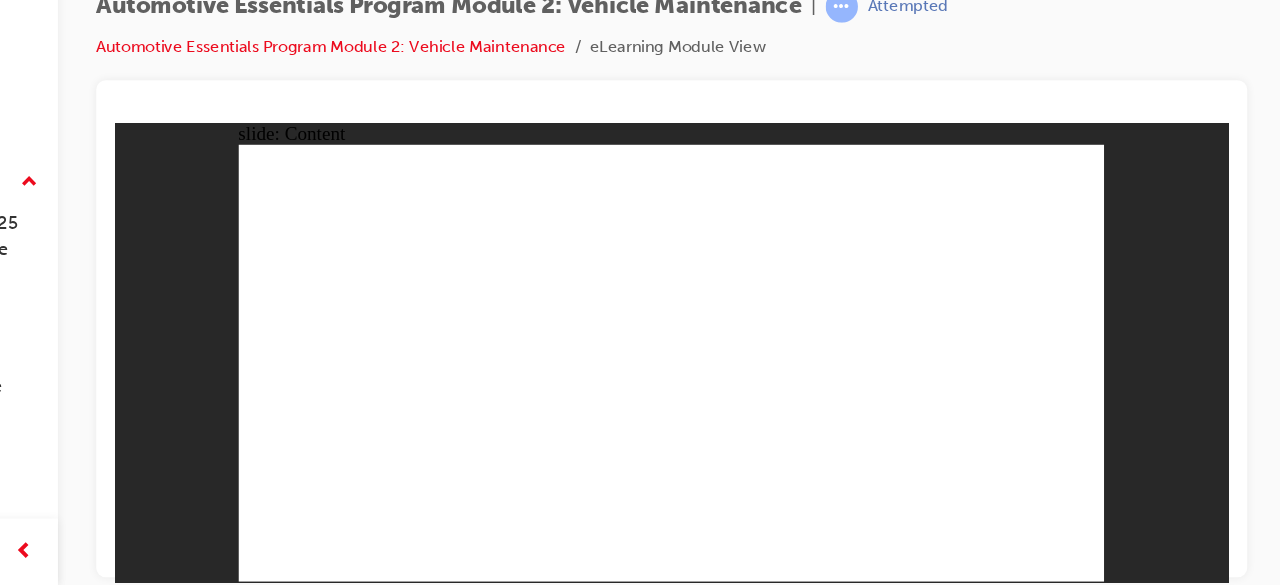 click 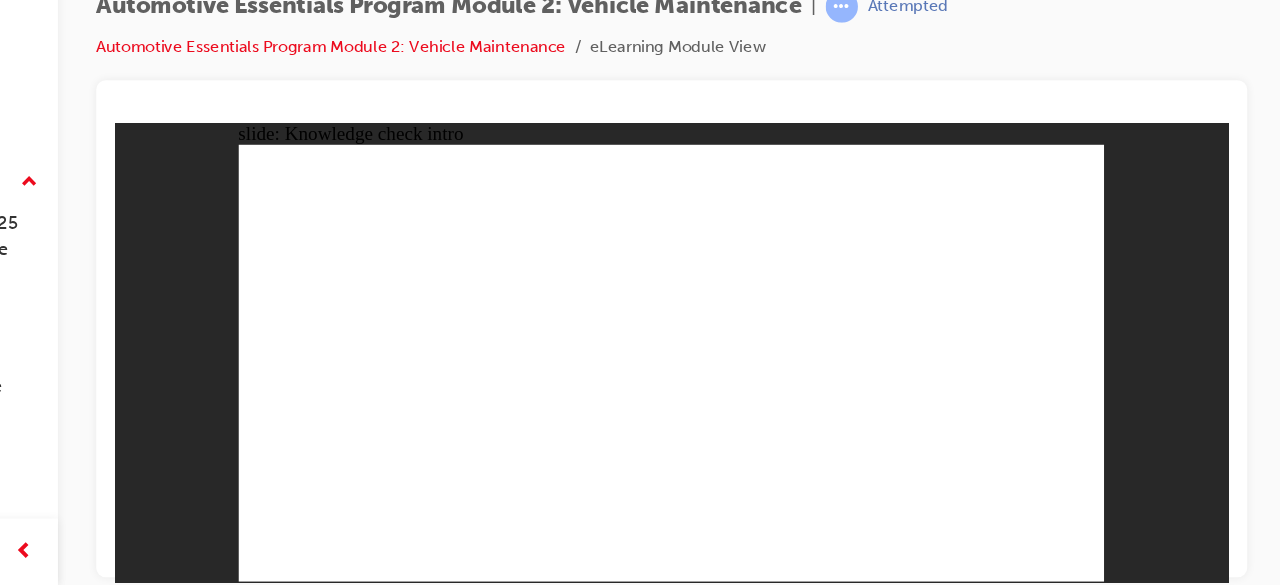 click 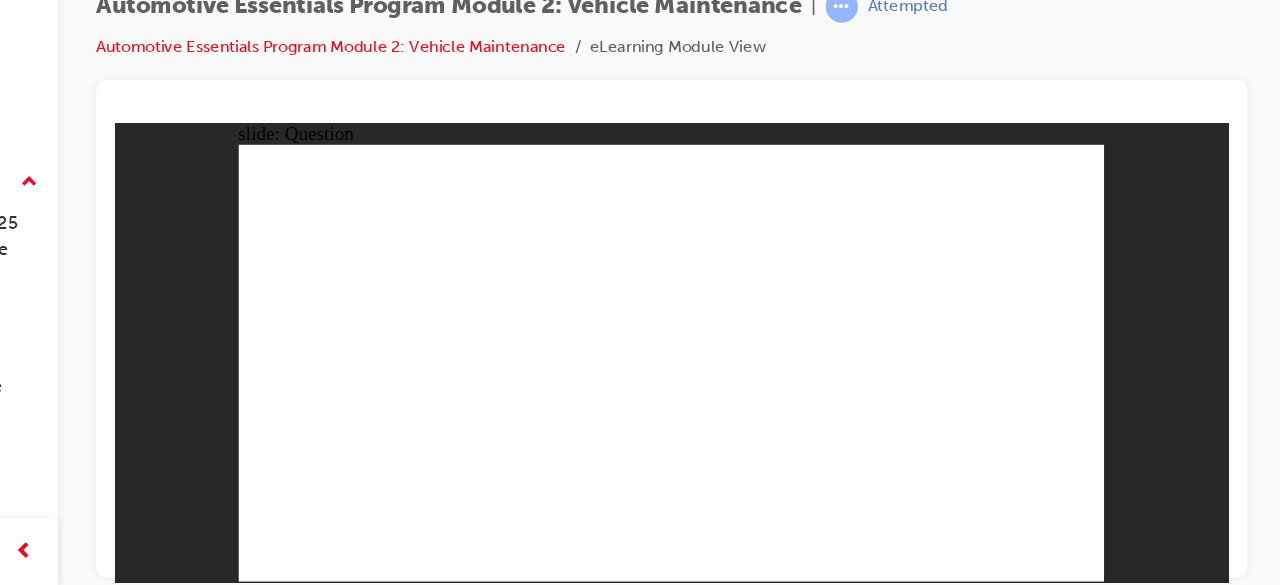 click 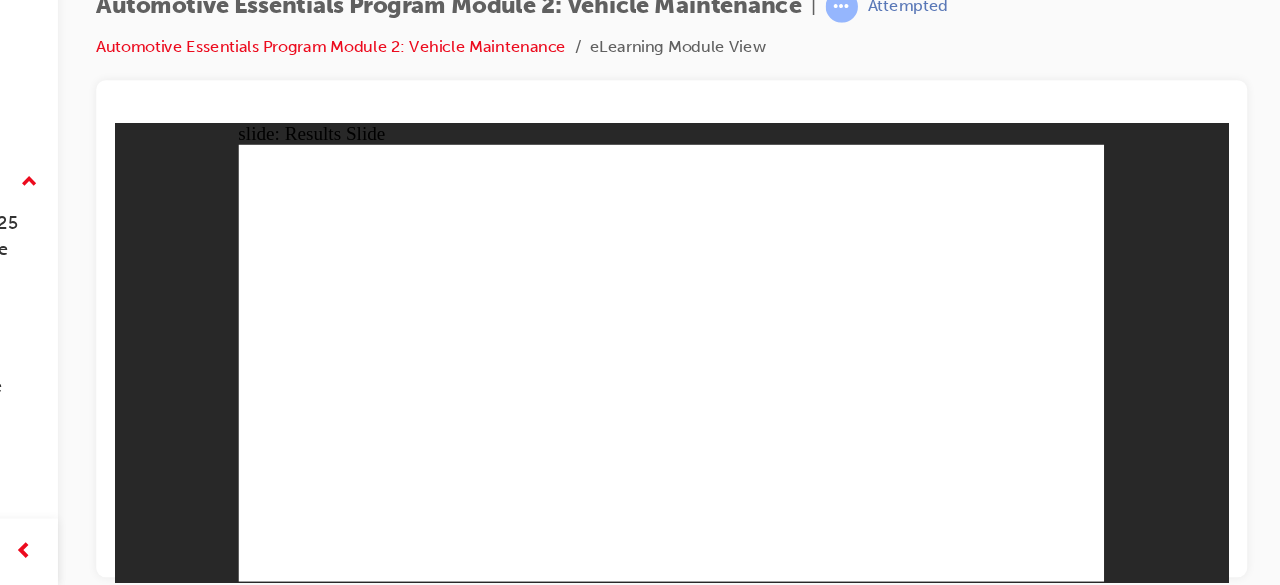 click 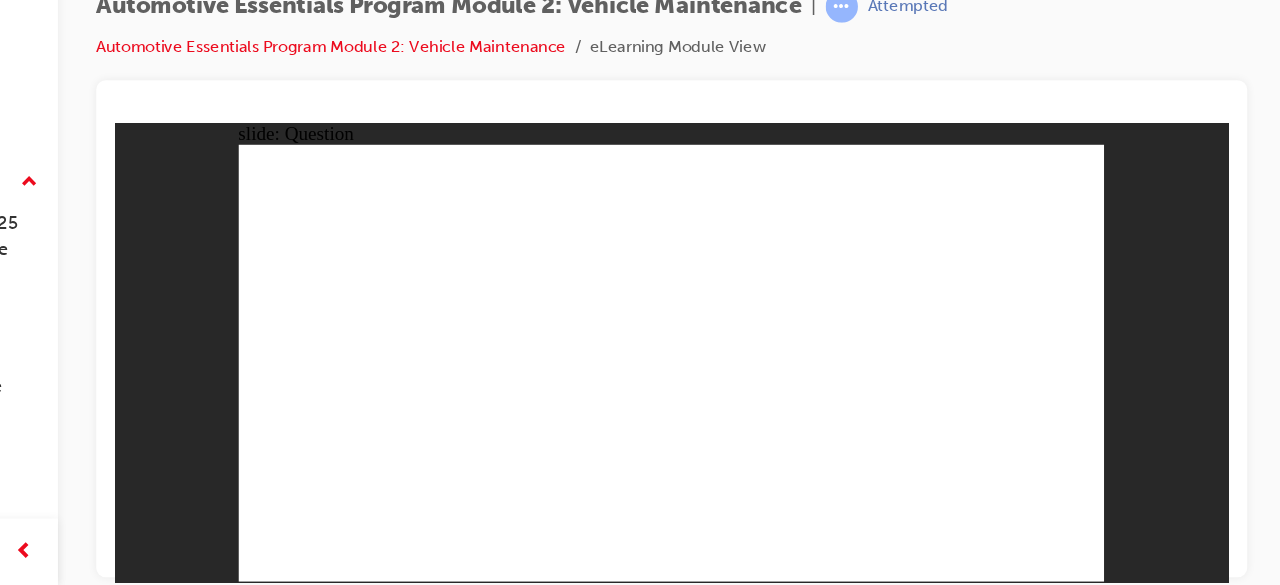 click 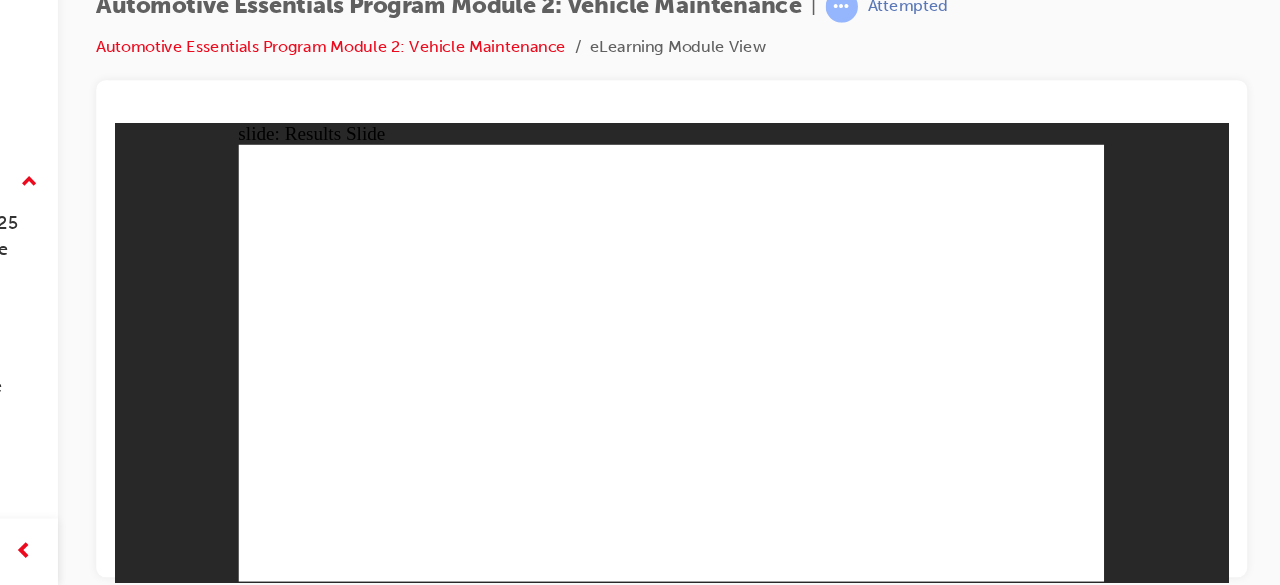click 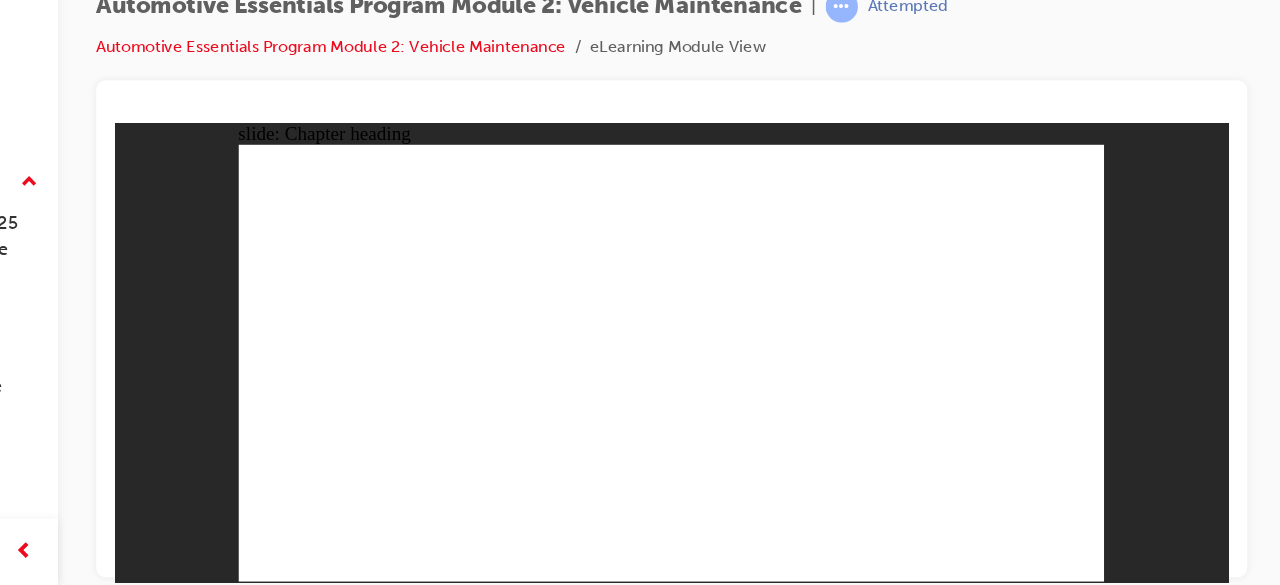 click 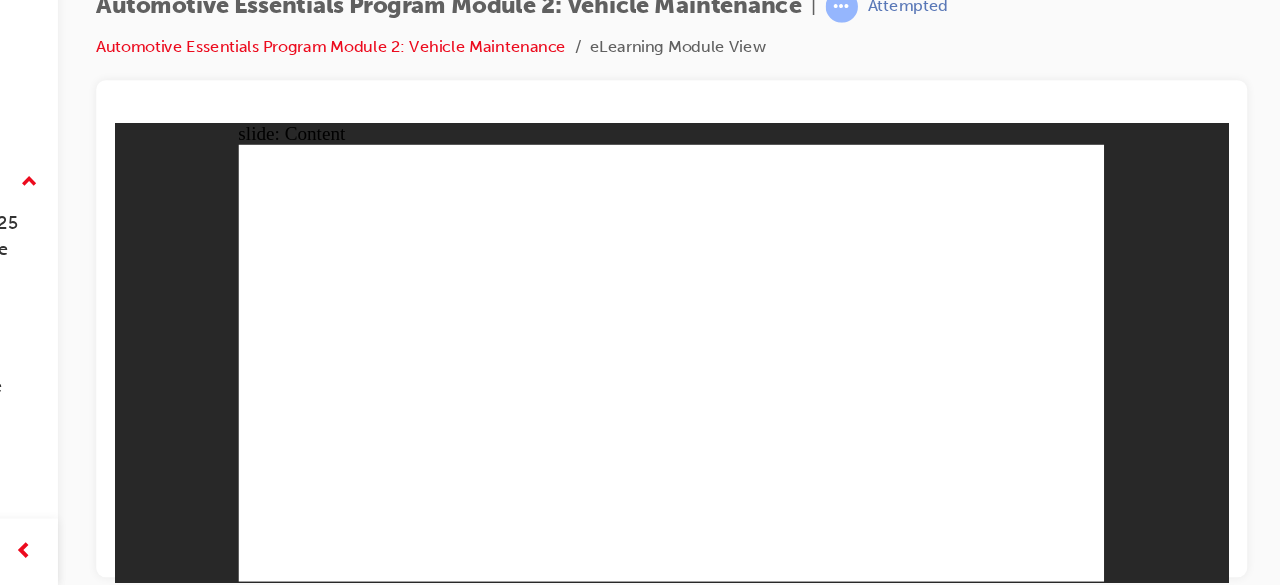 click 